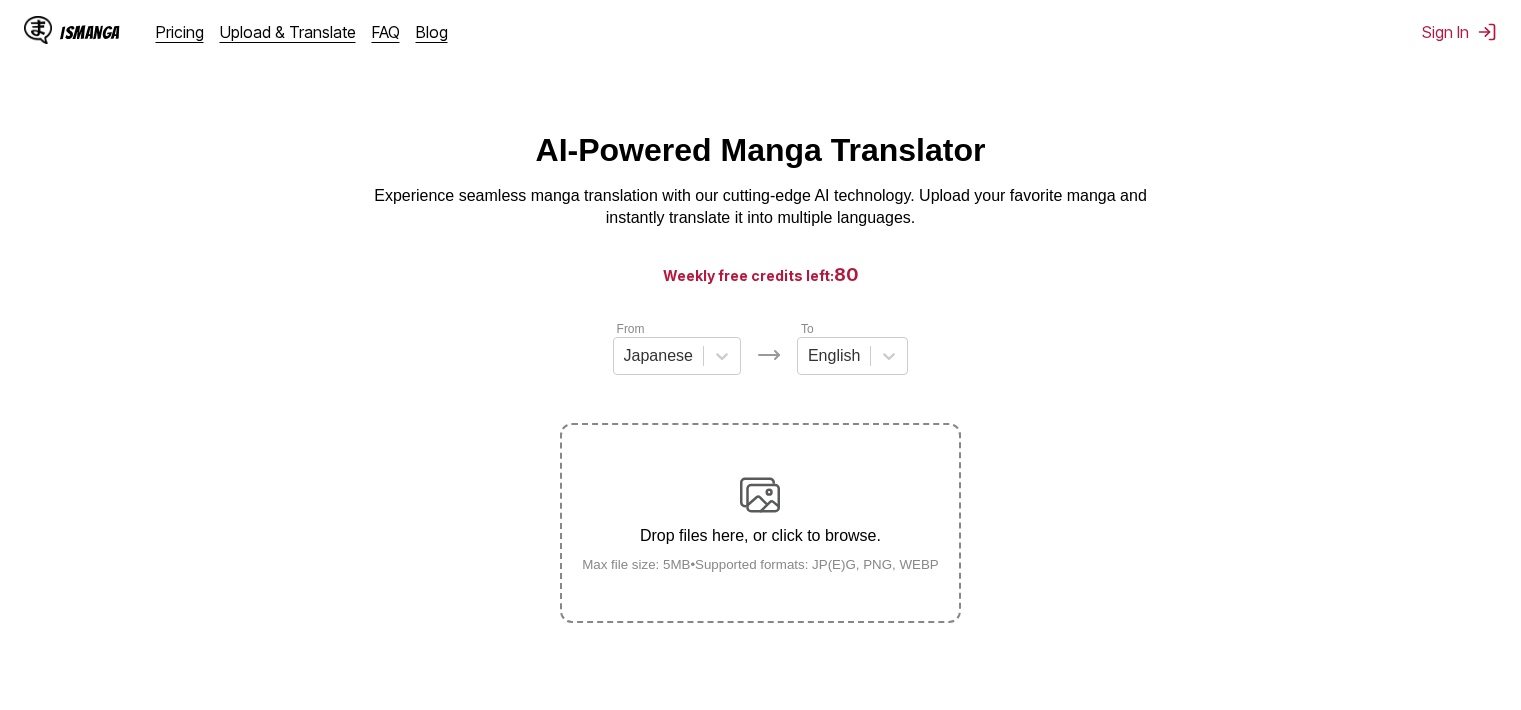scroll, scrollTop: 0, scrollLeft: 0, axis: both 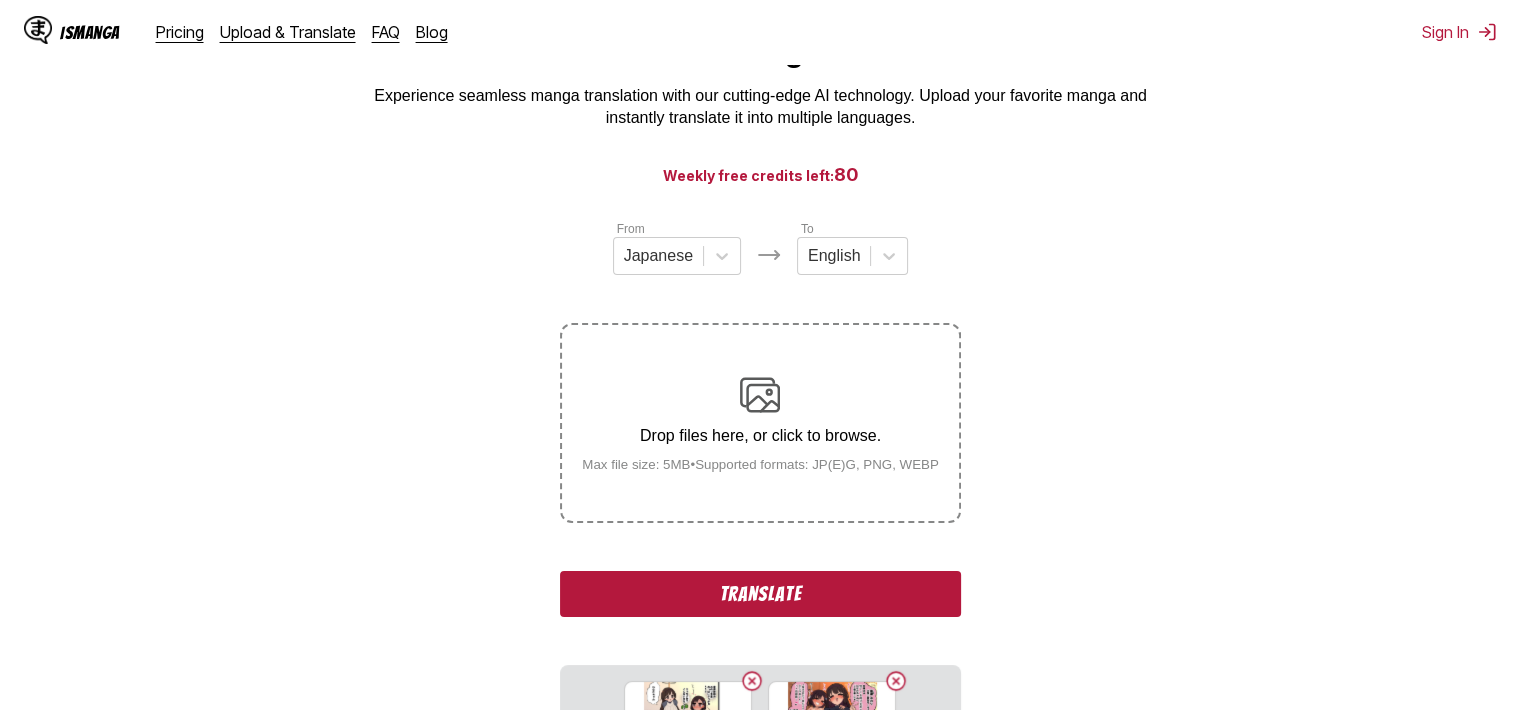click on "Translate" at bounding box center [760, 594] 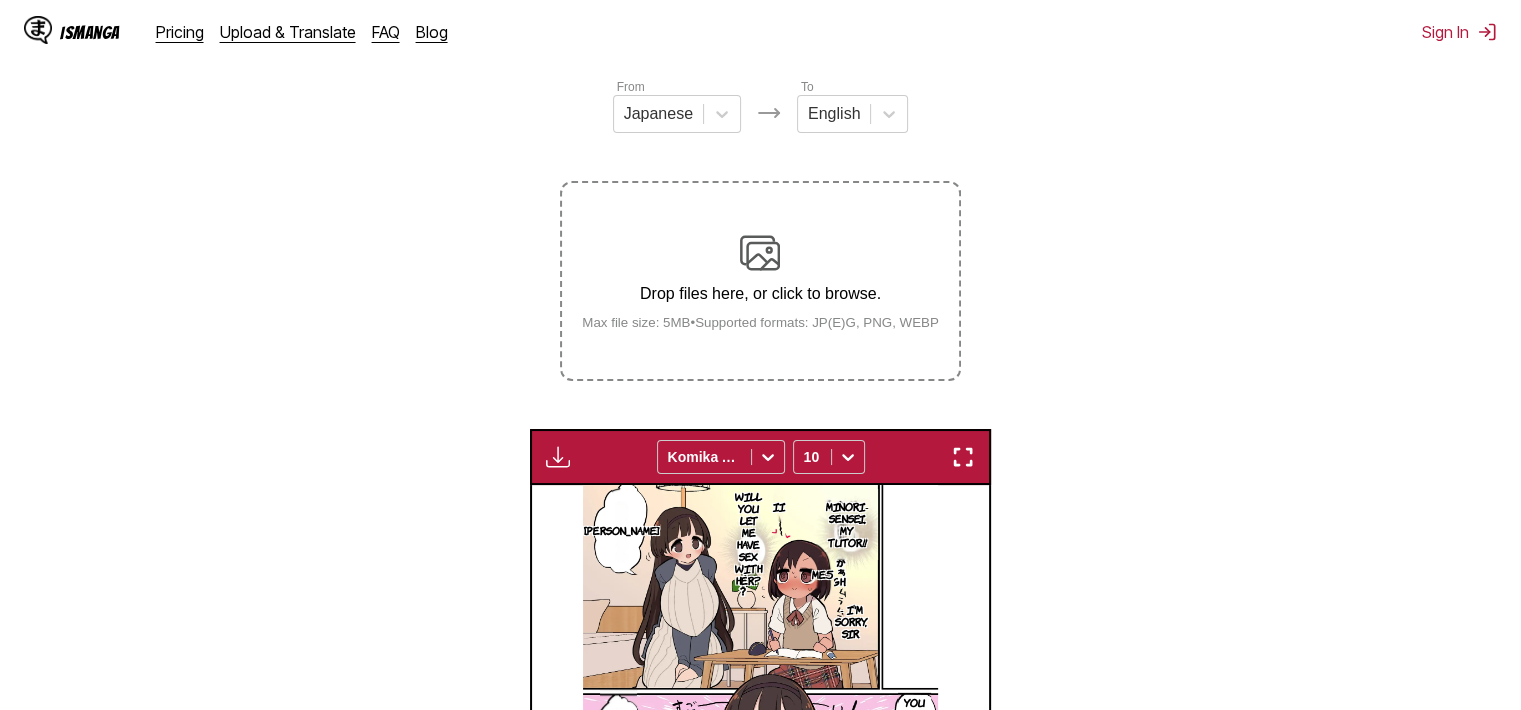 scroll, scrollTop: 207, scrollLeft: 0, axis: vertical 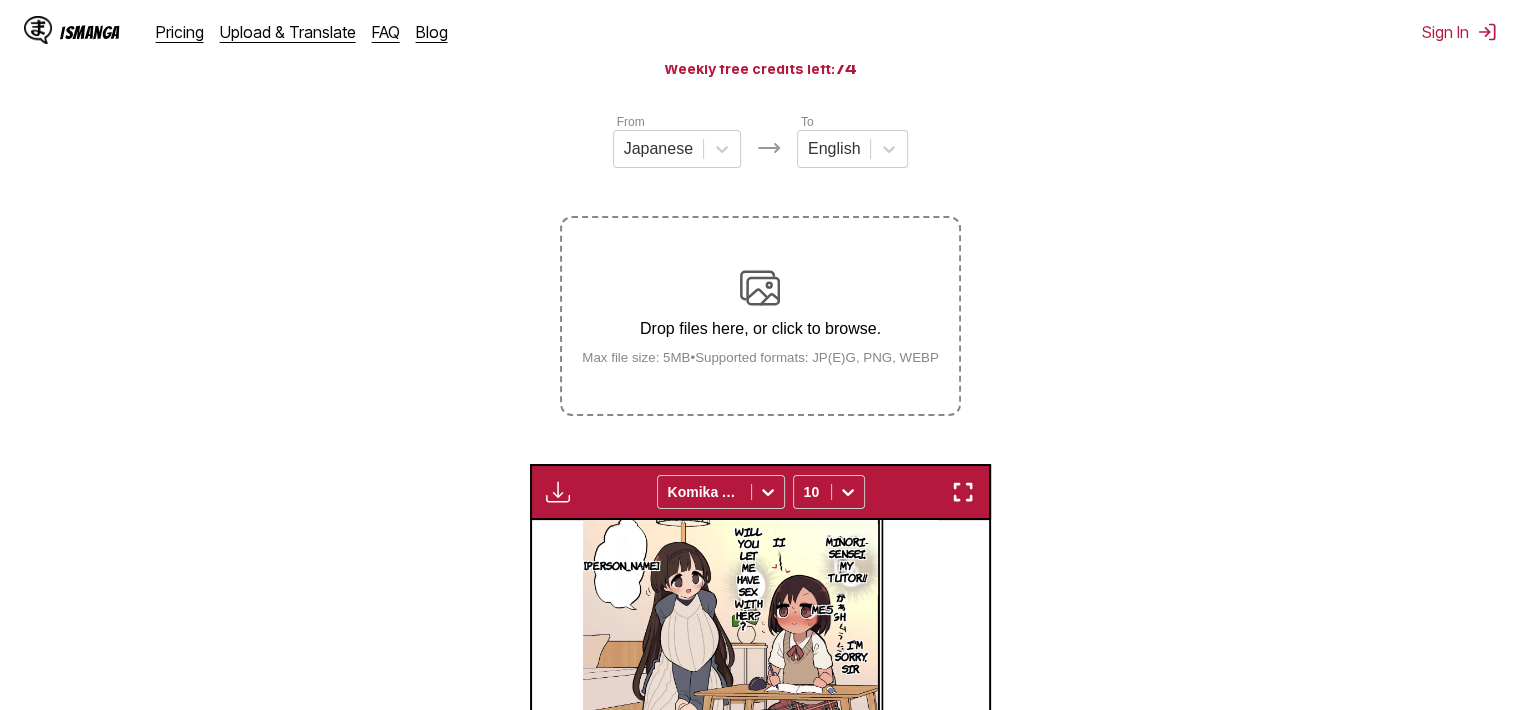 click on "From Japanese To English Drop files here, or click to browse. Max file size: 5MB  •  Supported formats: JP(E)G, PNG, WEBP Available for premium users only Komika Axis 10 Ii Minori-sensei, my tutor!! Will you let me have sex with her? [PERSON_NAME]. Me5 - I'm sorry, sir. You got a perfect score on this test! , Sensei. Maybe I should give you a reward? Reward?! I don't like it. If you say something like that, I'll just be selfish. J See ya~…♡ I'm [PERSON_NAME], a sophomore at university. [DATE] is [PERSON_NAME] with her smart and handsome face! Mi-nii. My heart's pounding! Whip 「Exemplary genetic breeding!! I'll give you all the rights to fuck your pussy, Sensei~♡』 Wow, this is the best! [PERSON_NAME] excellent genes, which I thought were cute for a while now. Now- Give it to the teacher! I'll get pregnant. Hey, hey!! [PERSON_NAME] , as a reward for your tutor's big-breasted woman. Kome I feel great! [PERSON_NAME], [DEMOGRAPHIC_DATA] Come on, I'm filming a video. Proclaim your pregnancy! Sigh And Please!! Ni Knee 1" at bounding box center [760, 595] 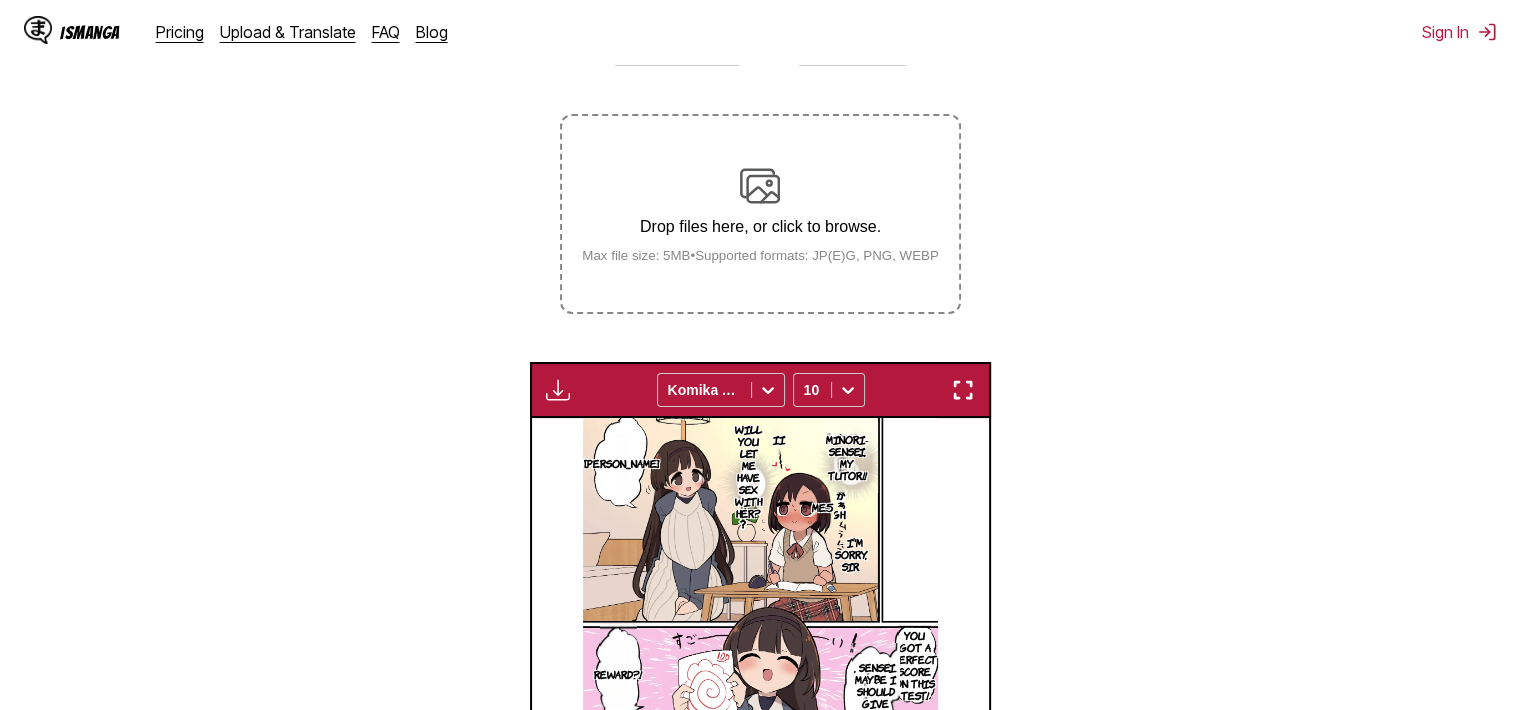 scroll, scrollTop: 307, scrollLeft: 0, axis: vertical 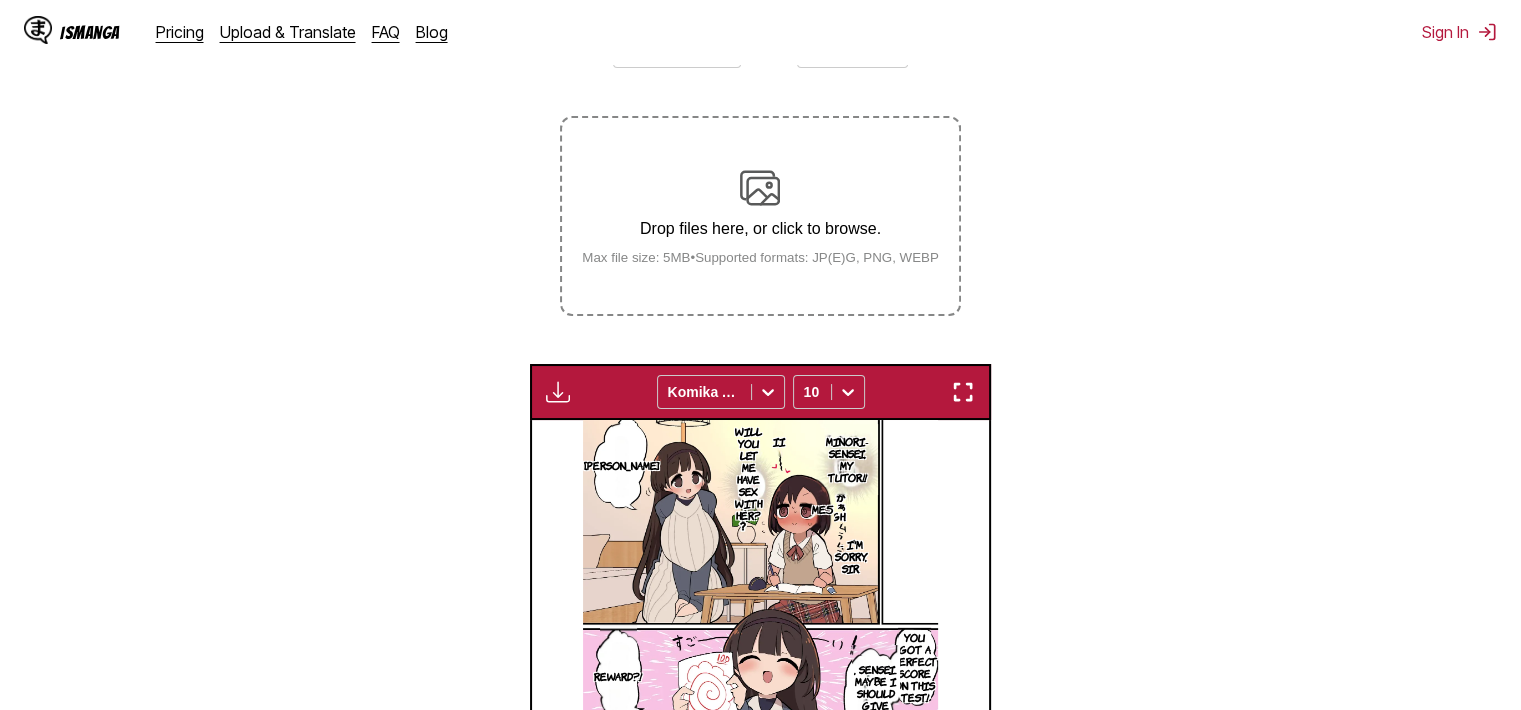 click at bounding box center (963, 392) 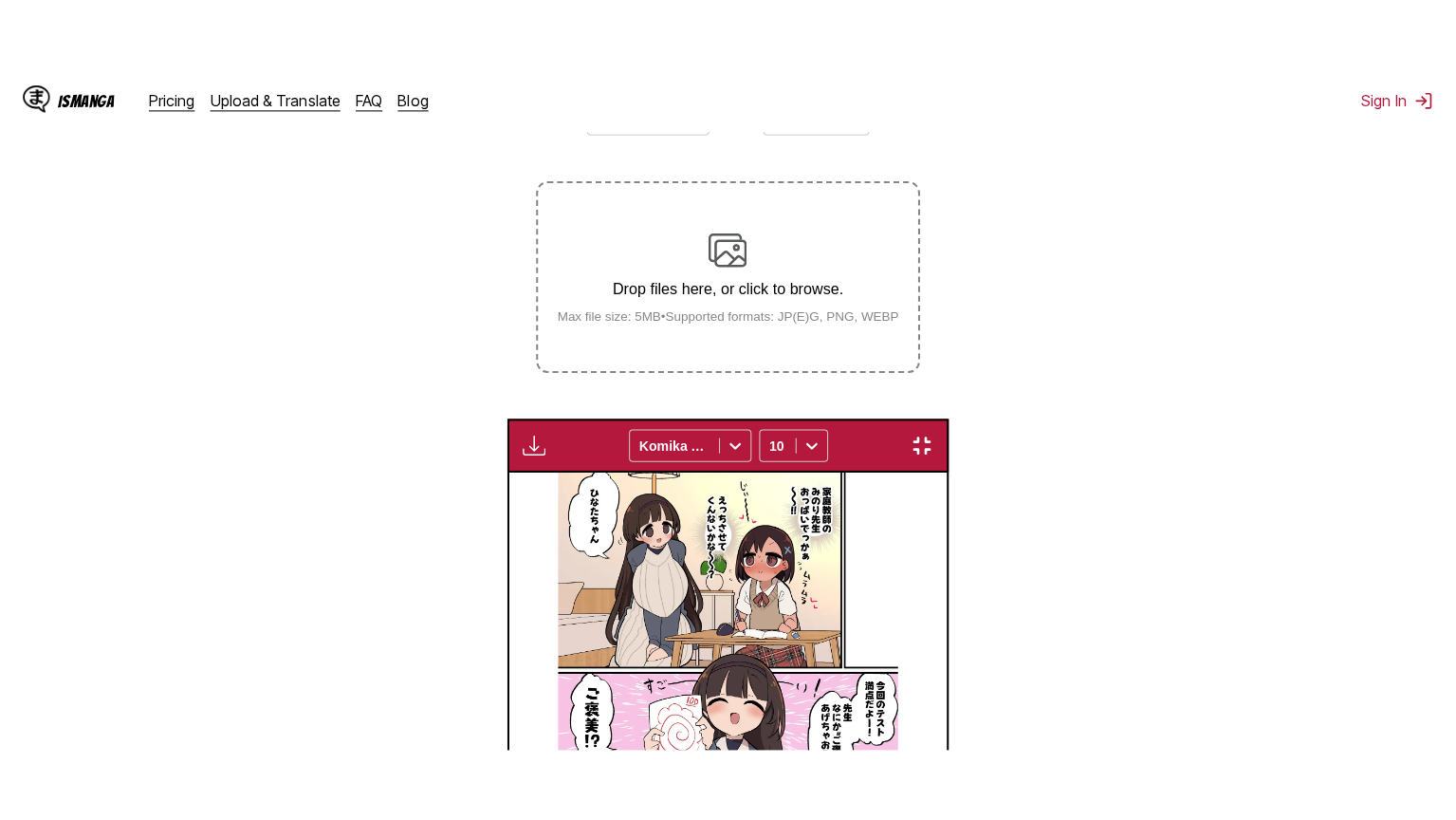 scroll, scrollTop: 220, scrollLeft: 0, axis: vertical 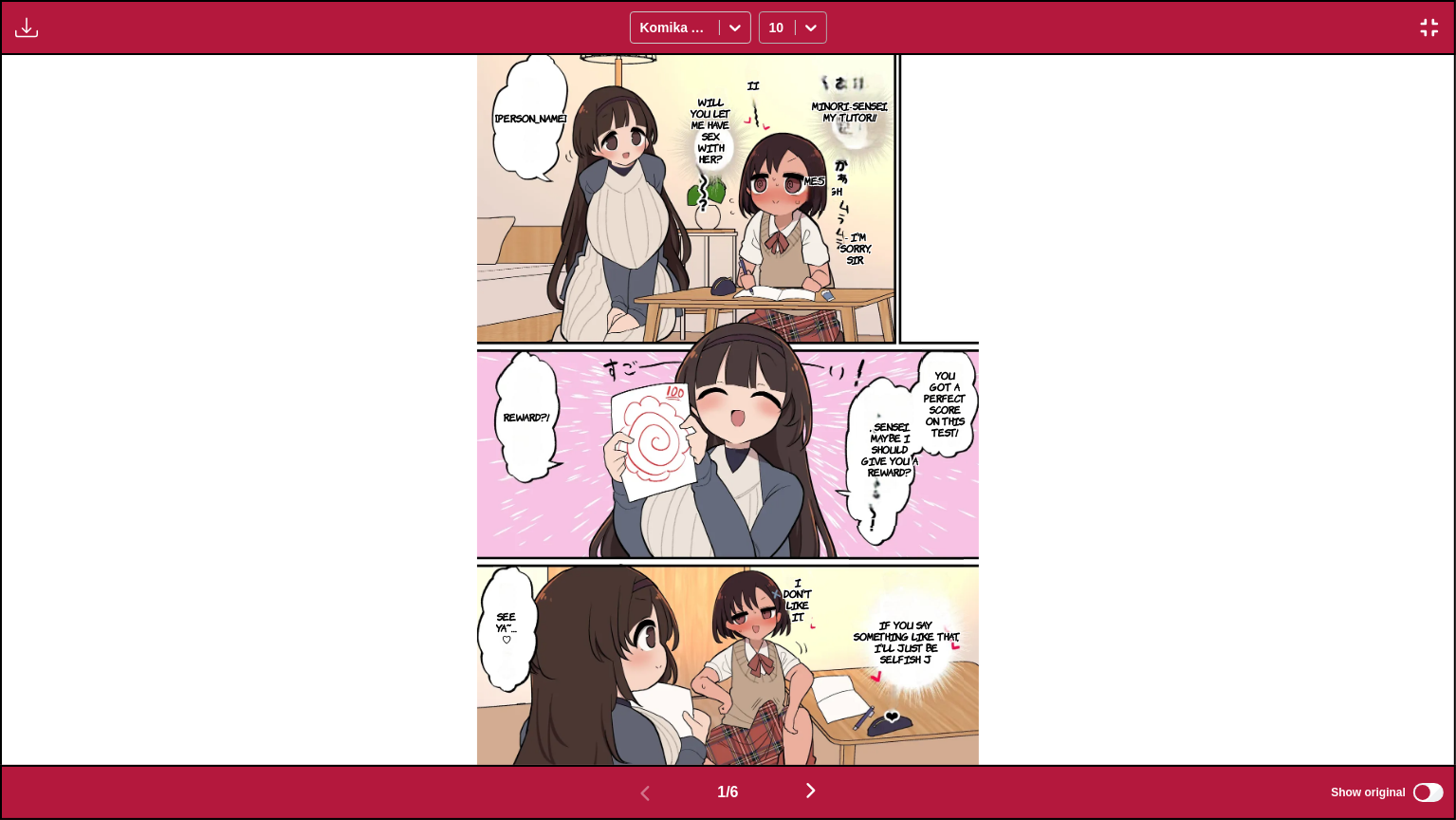 click at bounding box center (777, 28) 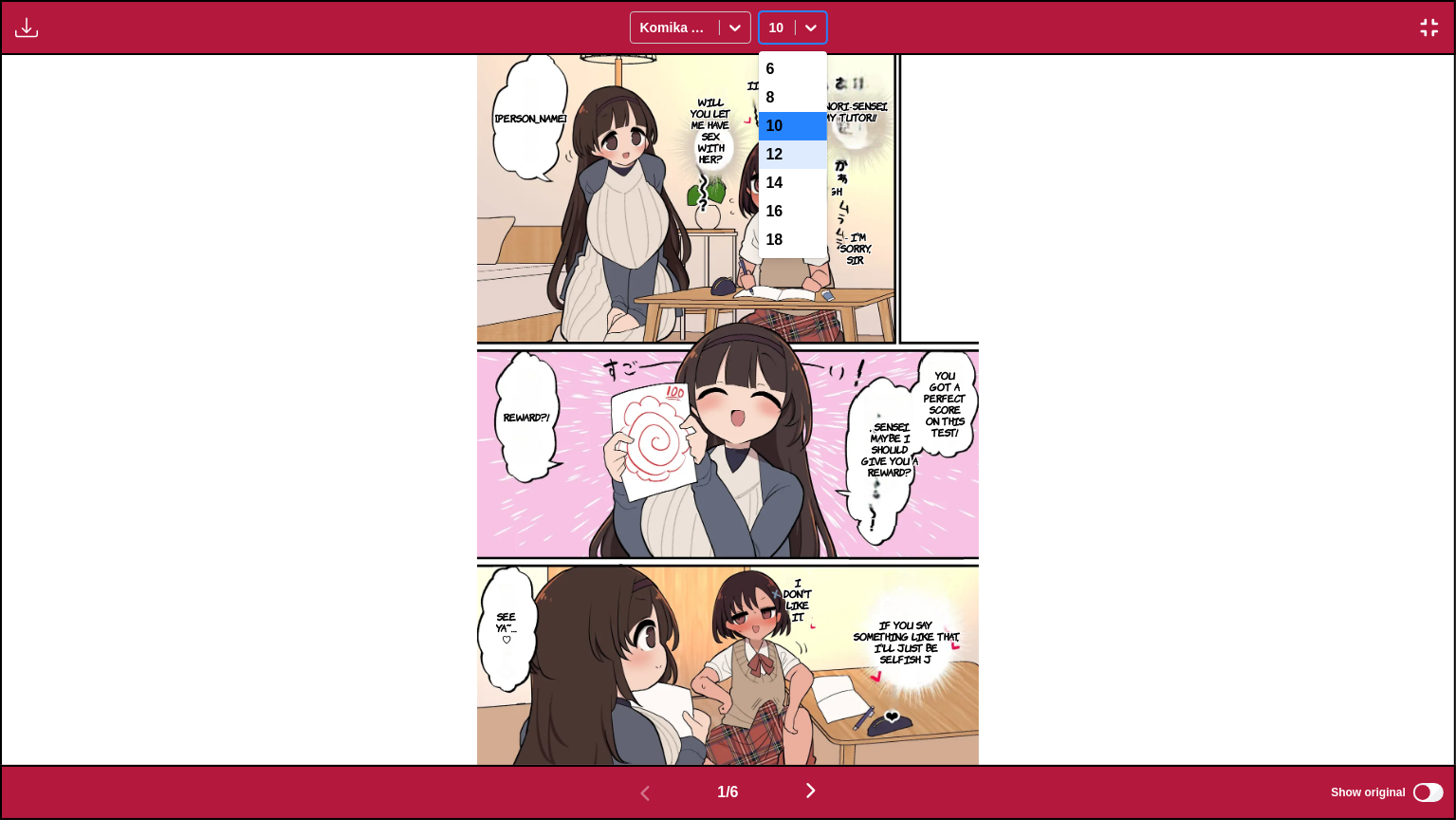 click on "12" at bounding box center [793, 155] 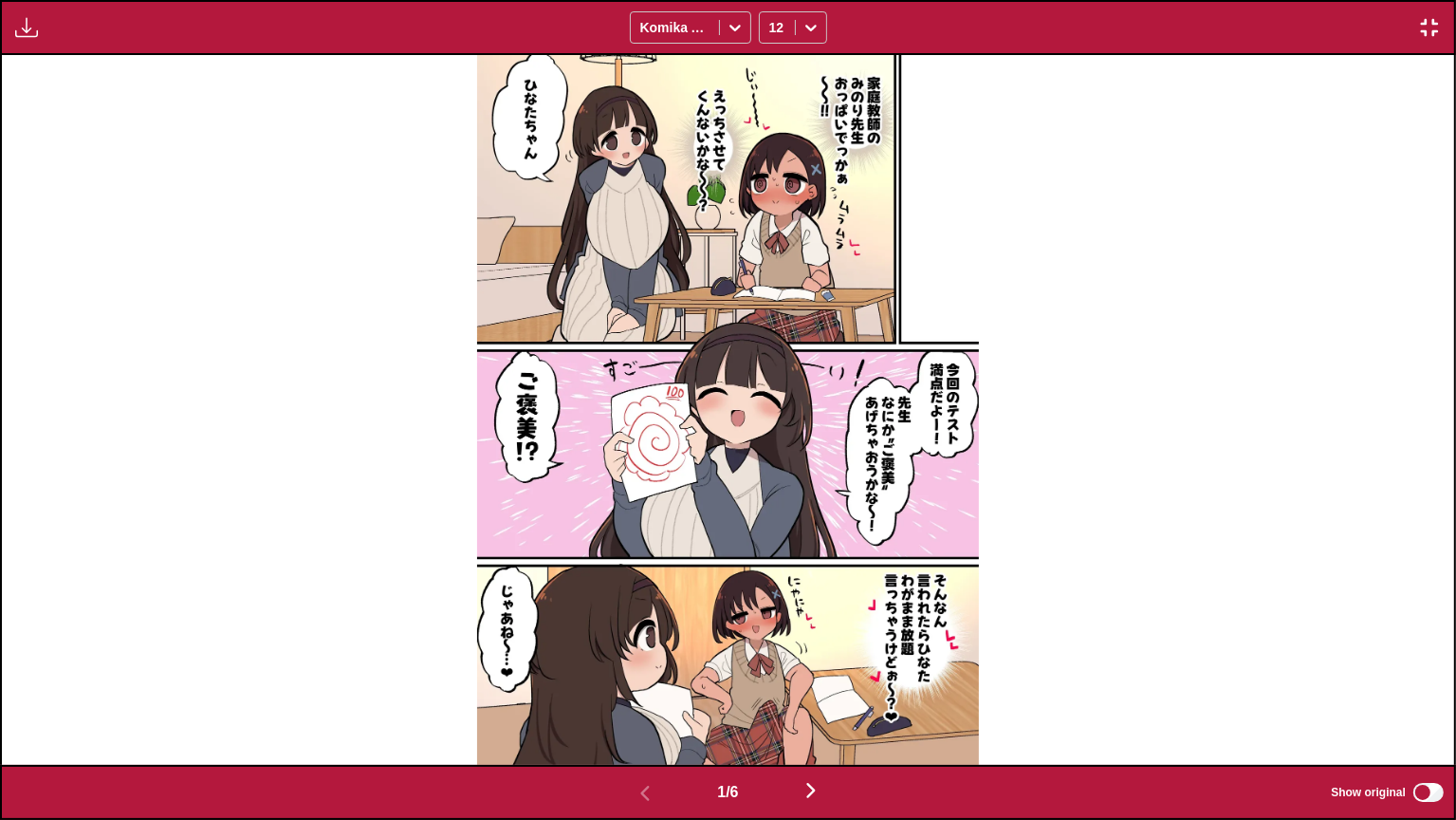 click on "Show original" at bounding box center [1389, 792] 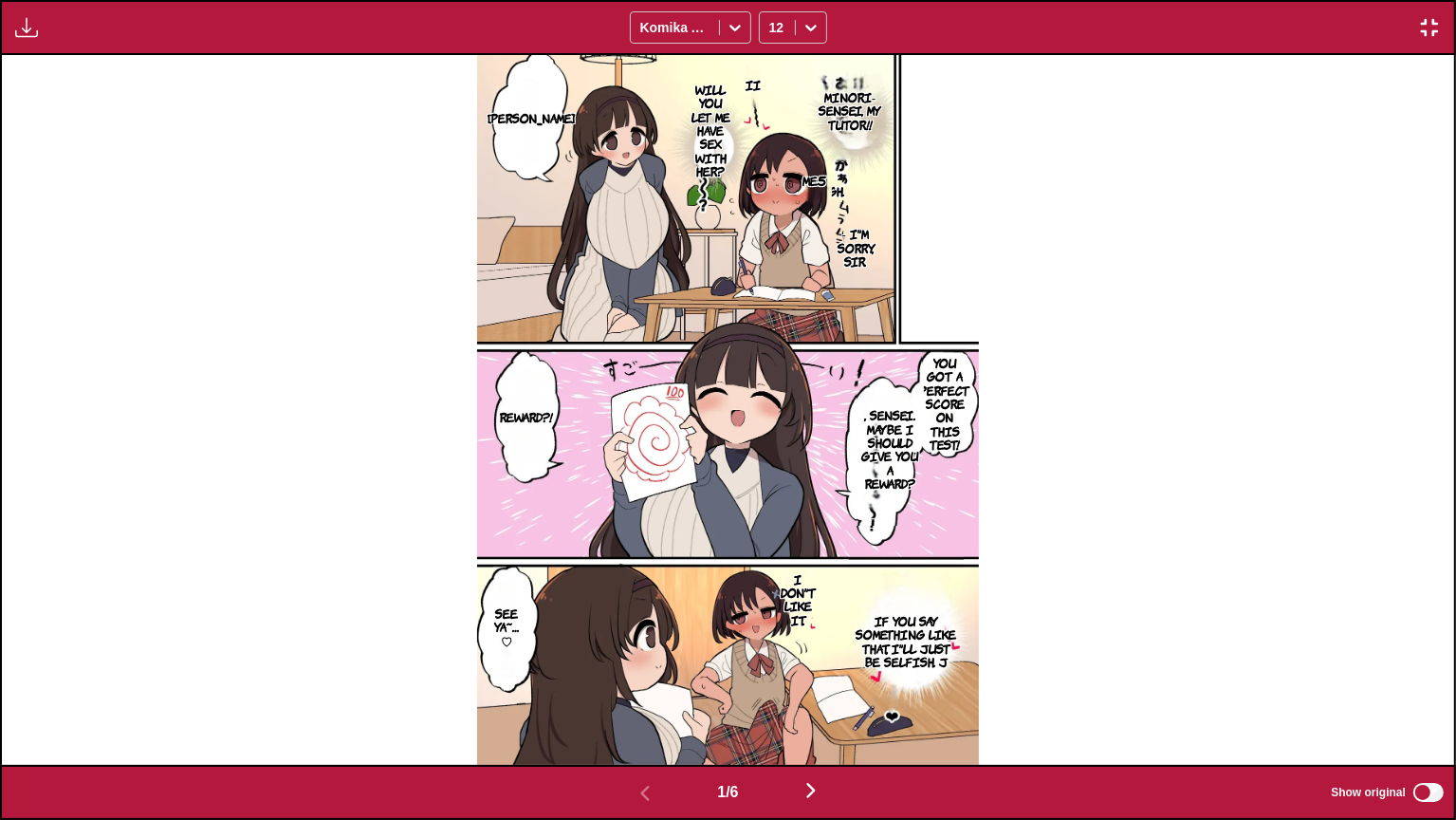 click on "Minori-sensei, my tutor!!" at bounding box center [850, 110] 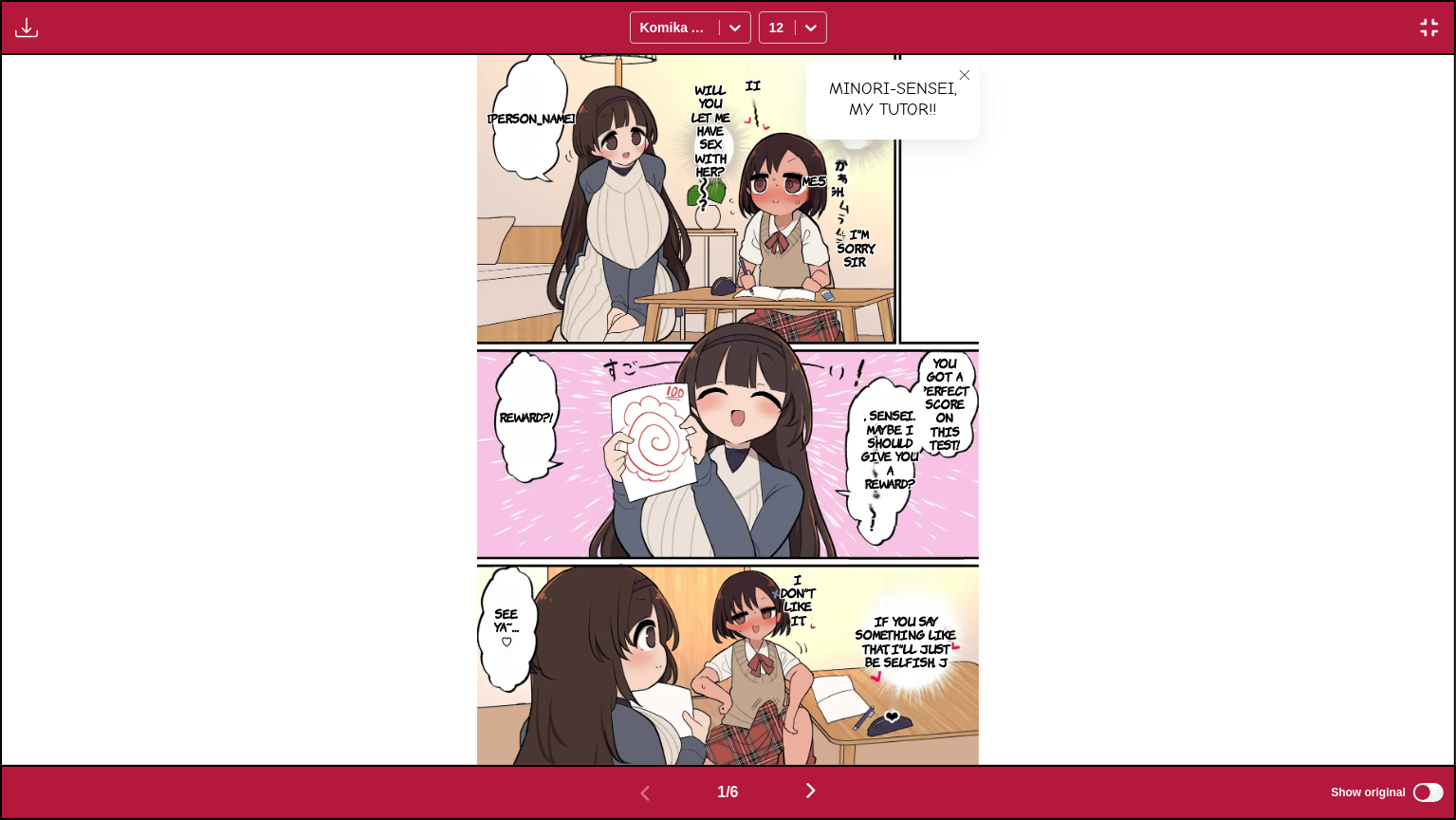 click on "Me5" at bounding box center (814, 180) 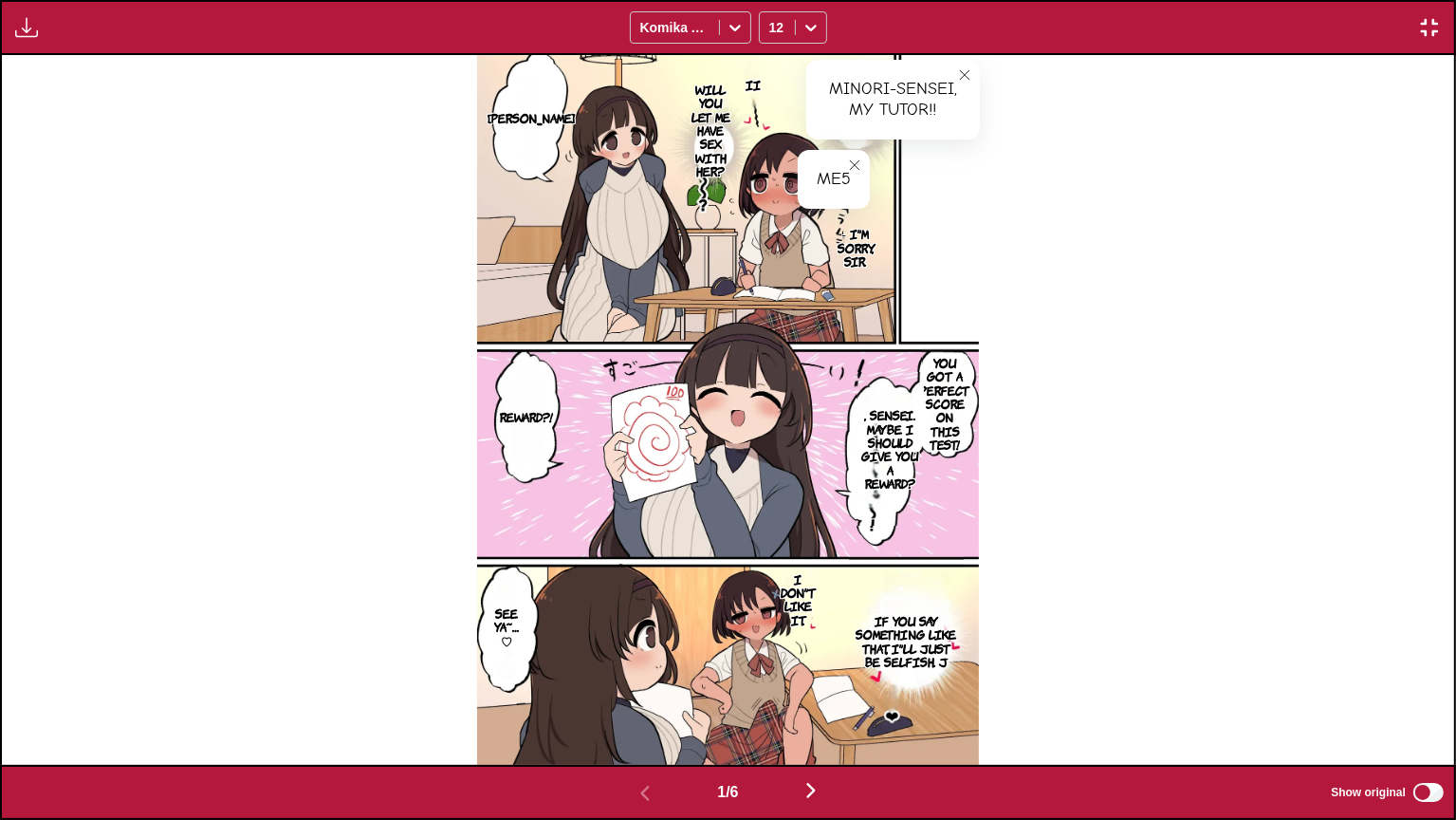 click on "Ii Minori-sensei, my tutor!! [PERSON_NAME]-sensei, my tutor!! Will you let me have sex with her? [PERSON_NAME]. Me5 Me5 - I'm sorry, sir. You got a perfect score on this test! , Sensei. Maybe I should give you a reward? Reward?! I don't like it. If you say something like that, I'll just be selfish. J See ya~…♡" at bounding box center (728, 410) 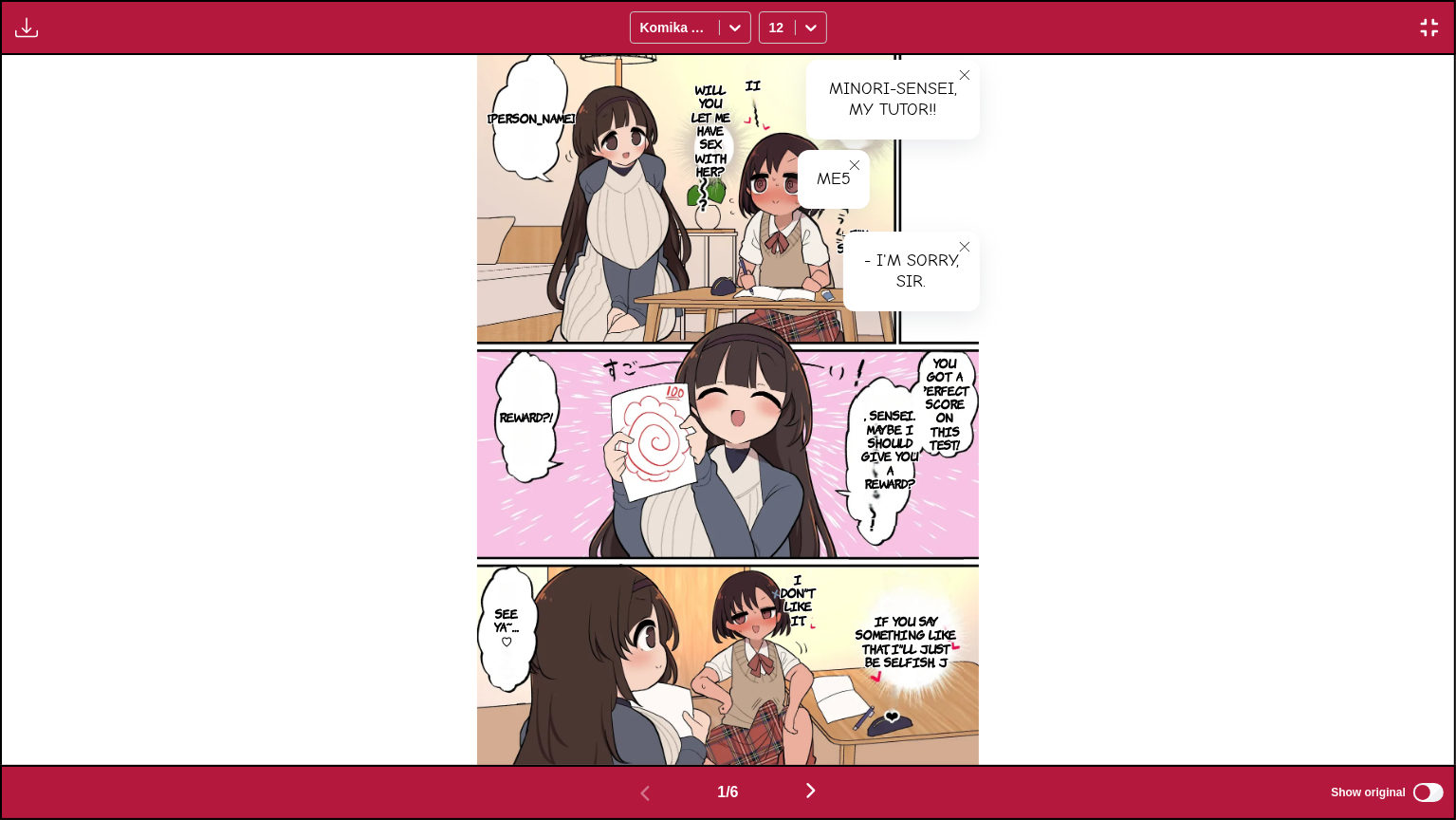 click on "Will you let me have sex with her?" at bounding box center (710, 130) 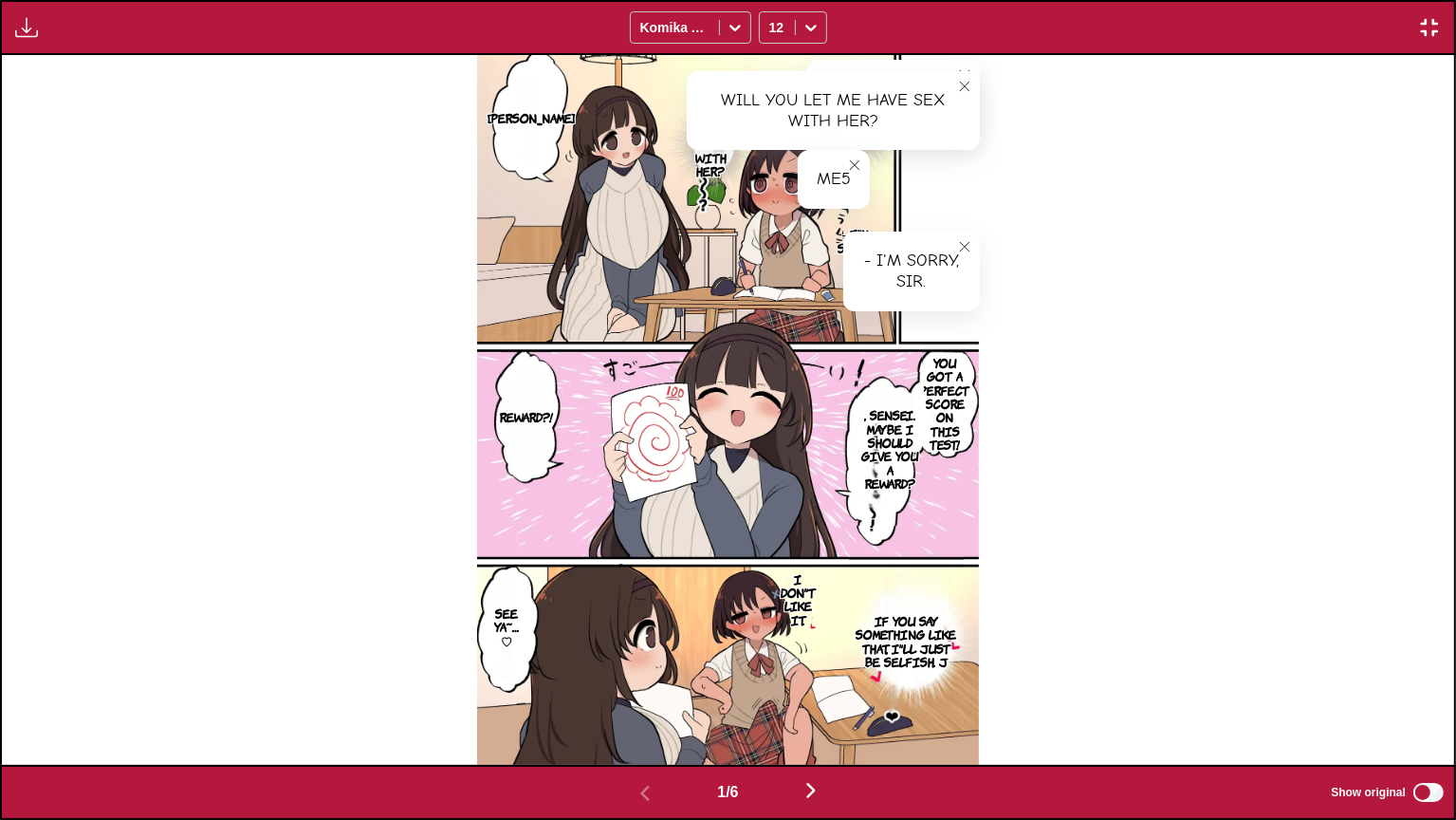 click on "You got a perfect score on this test!" at bounding box center [945, 403] 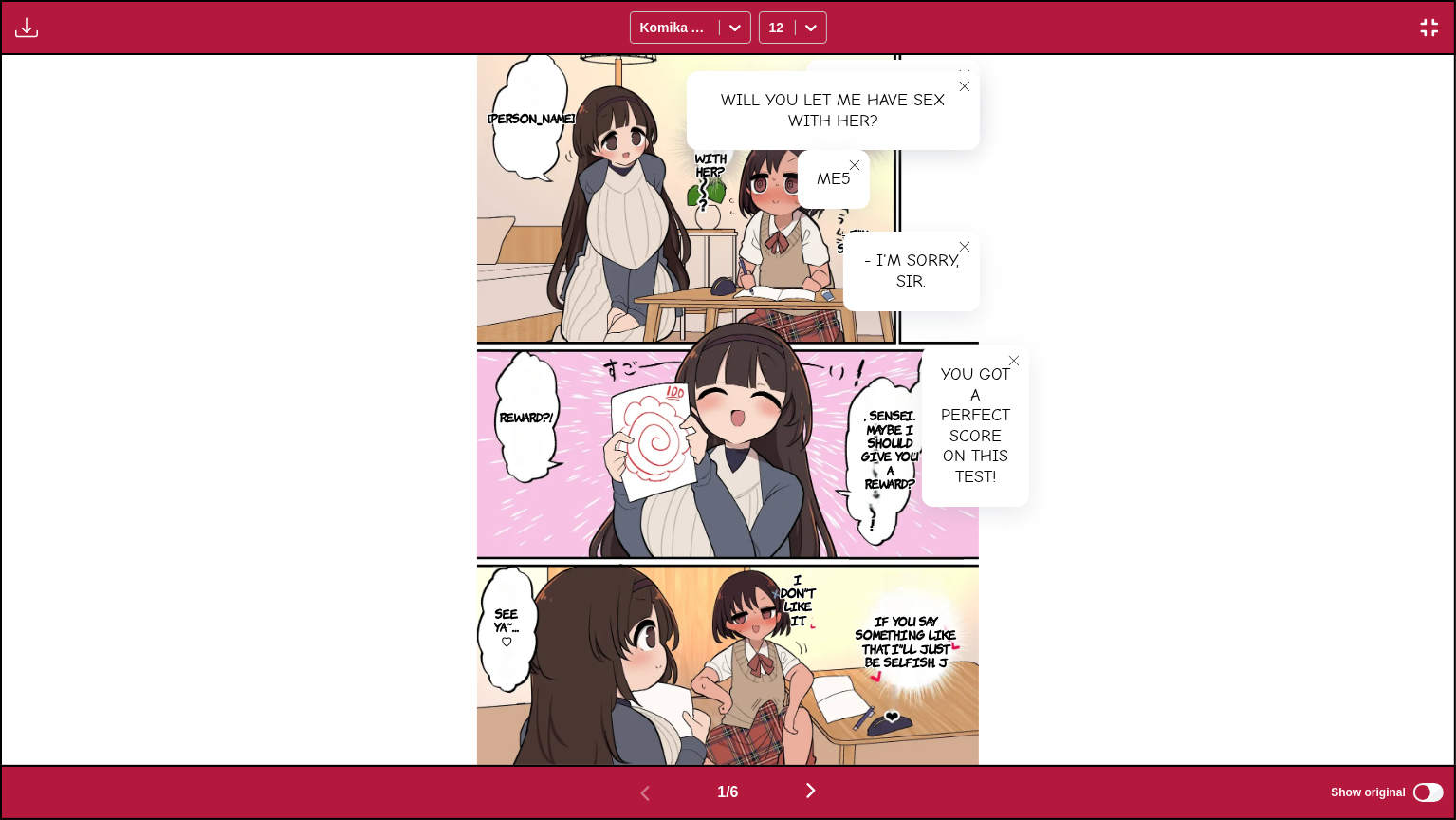 click on ", Sensei. Maybe I should give you a reward?" at bounding box center [891, 449] 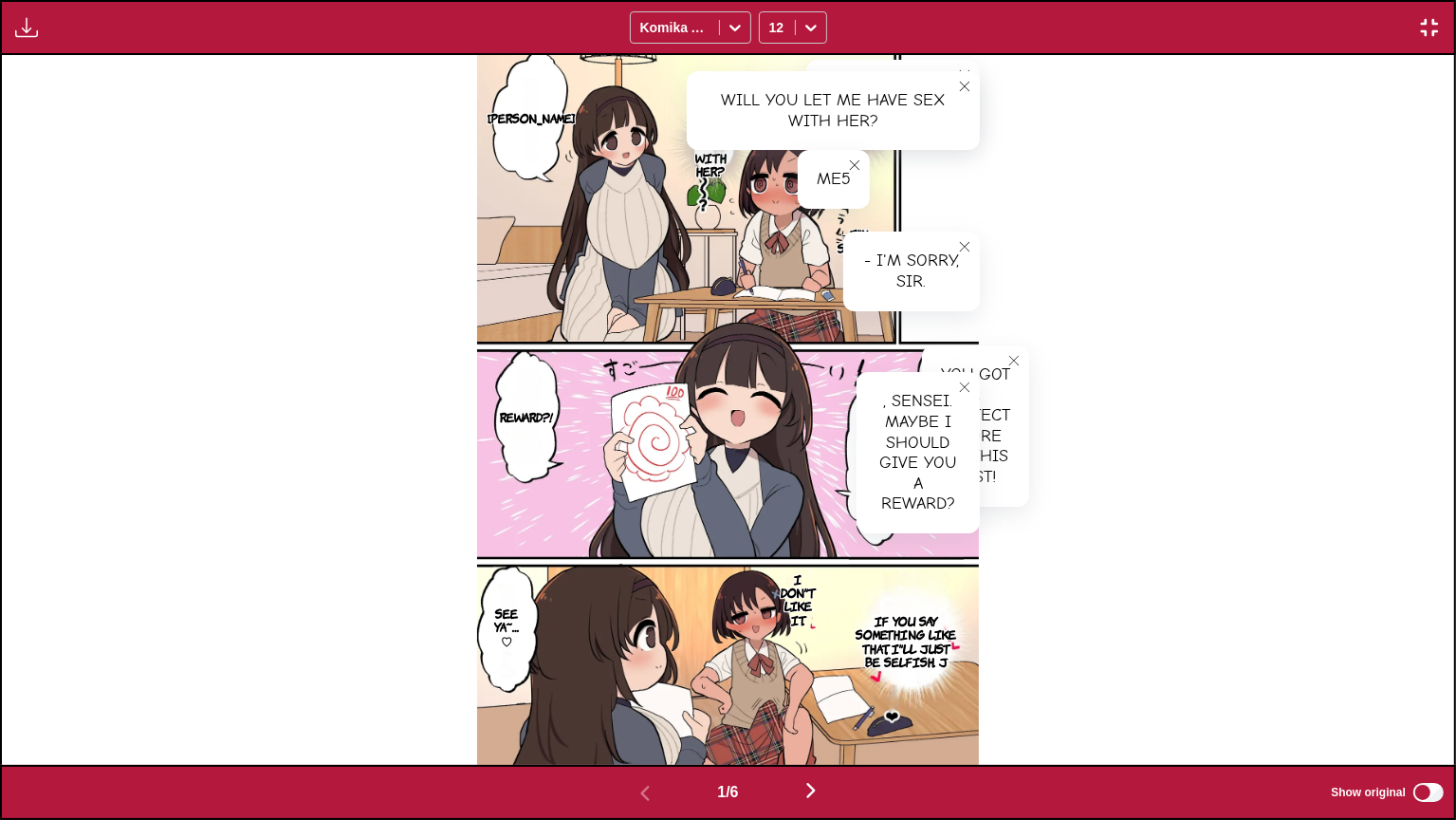 click on "If you say something like that, I'll just be selfish. J" at bounding box center [906, 642] 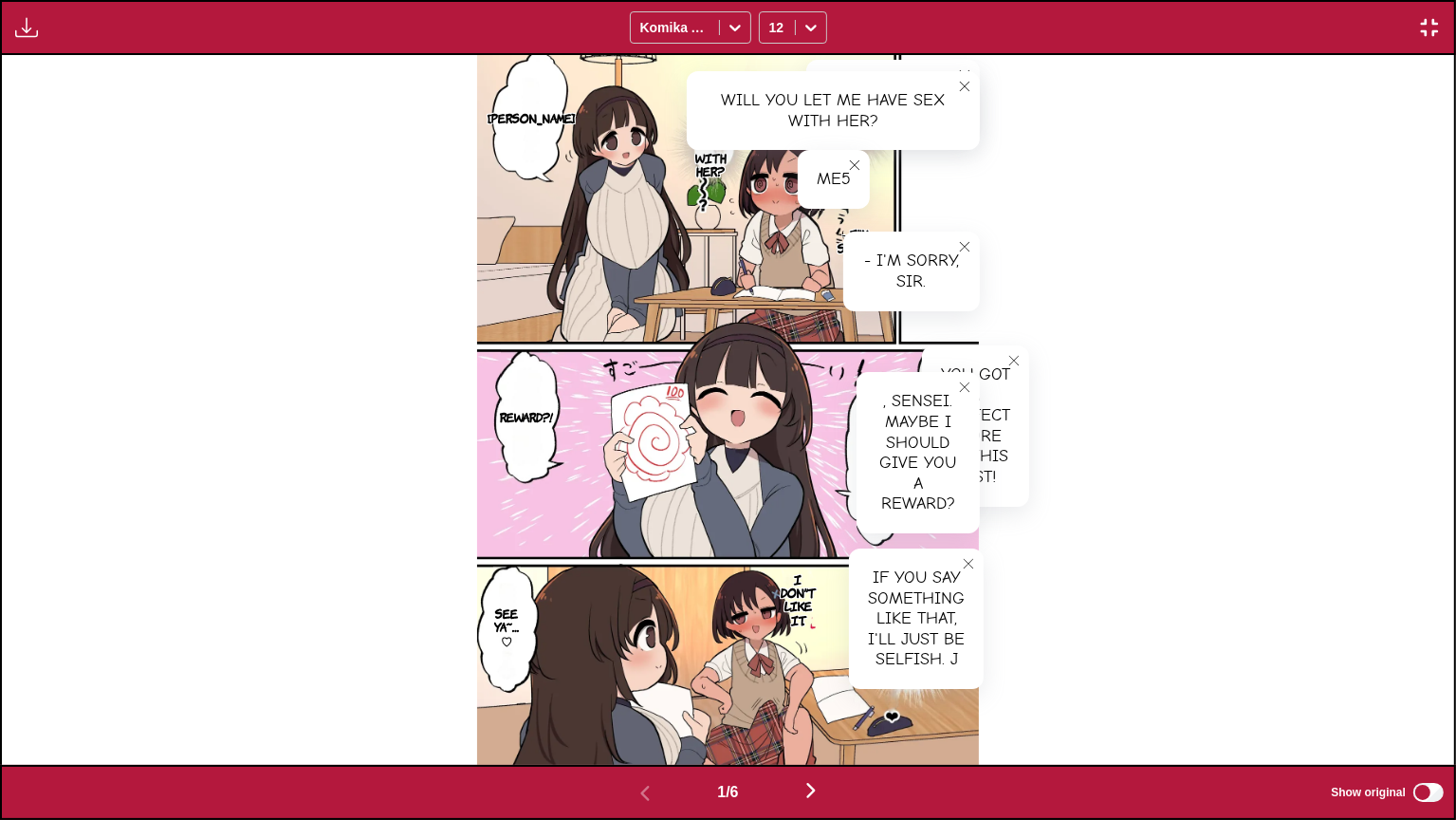 click on "I don't like it." at bounding box center [798, 600] 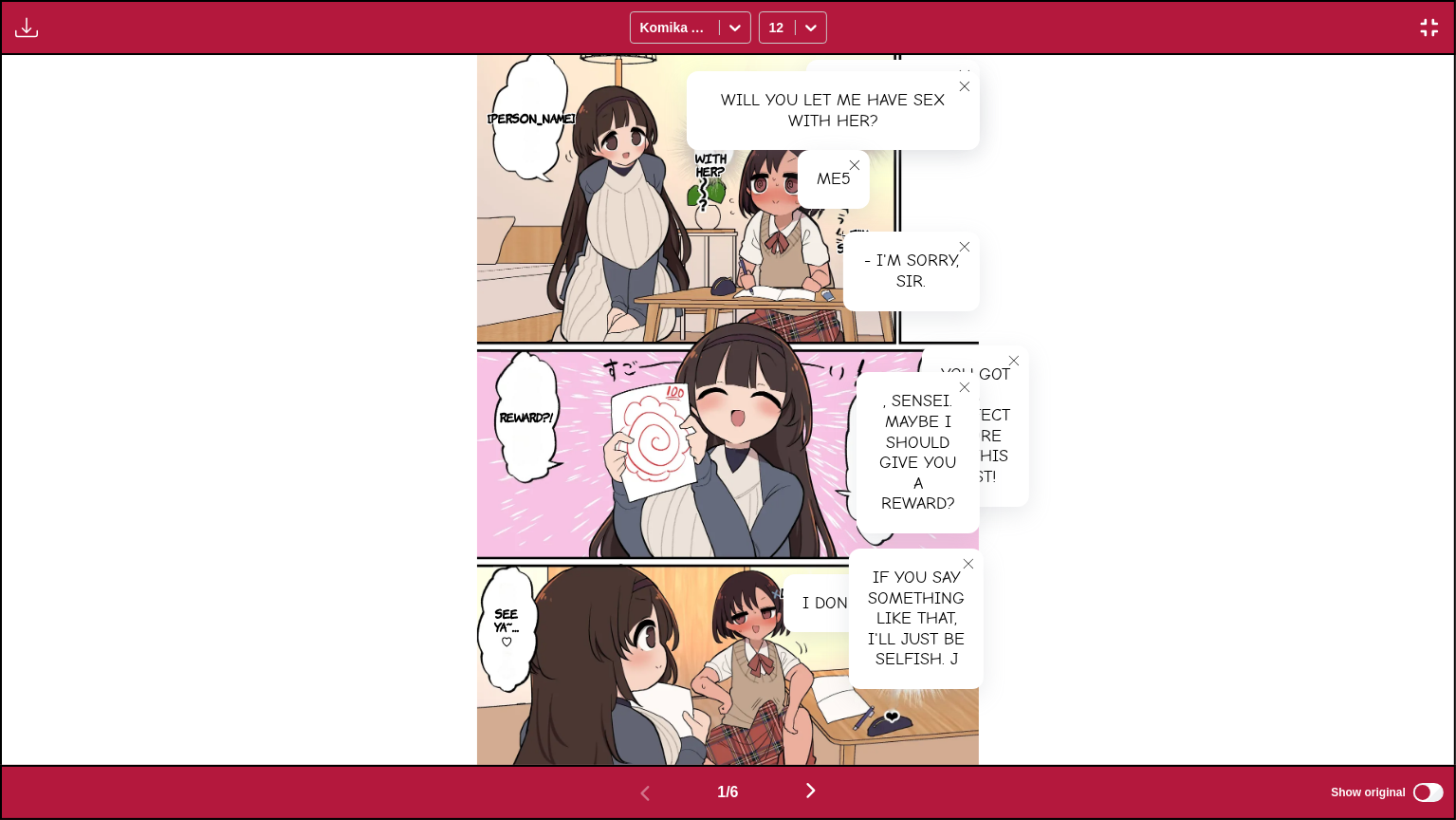 click on "See ya~…♡" at bounding box center (507, 626) 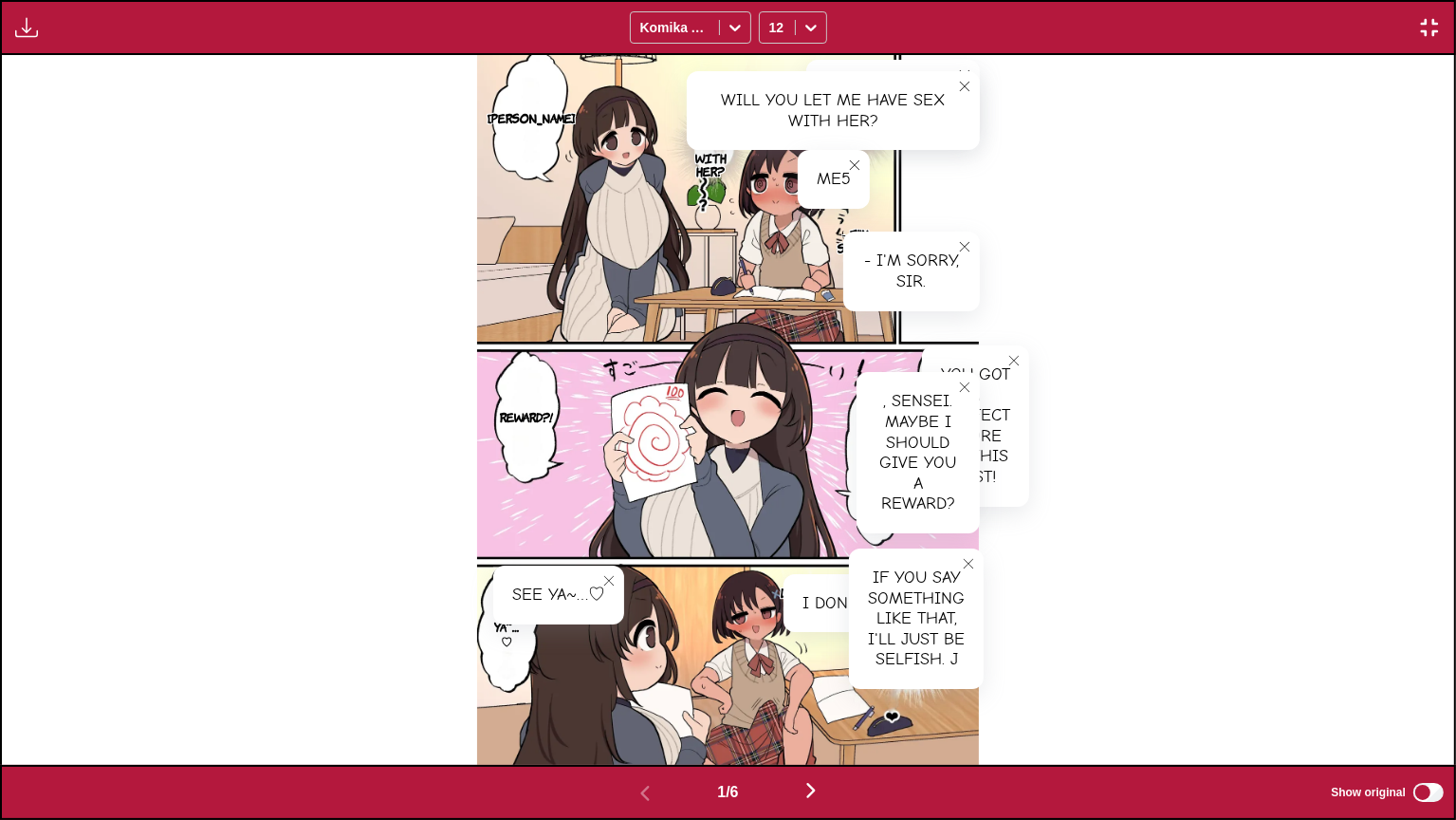 scroll, scrollTop: 0, scrollLeft: 1453, axis: horizontal 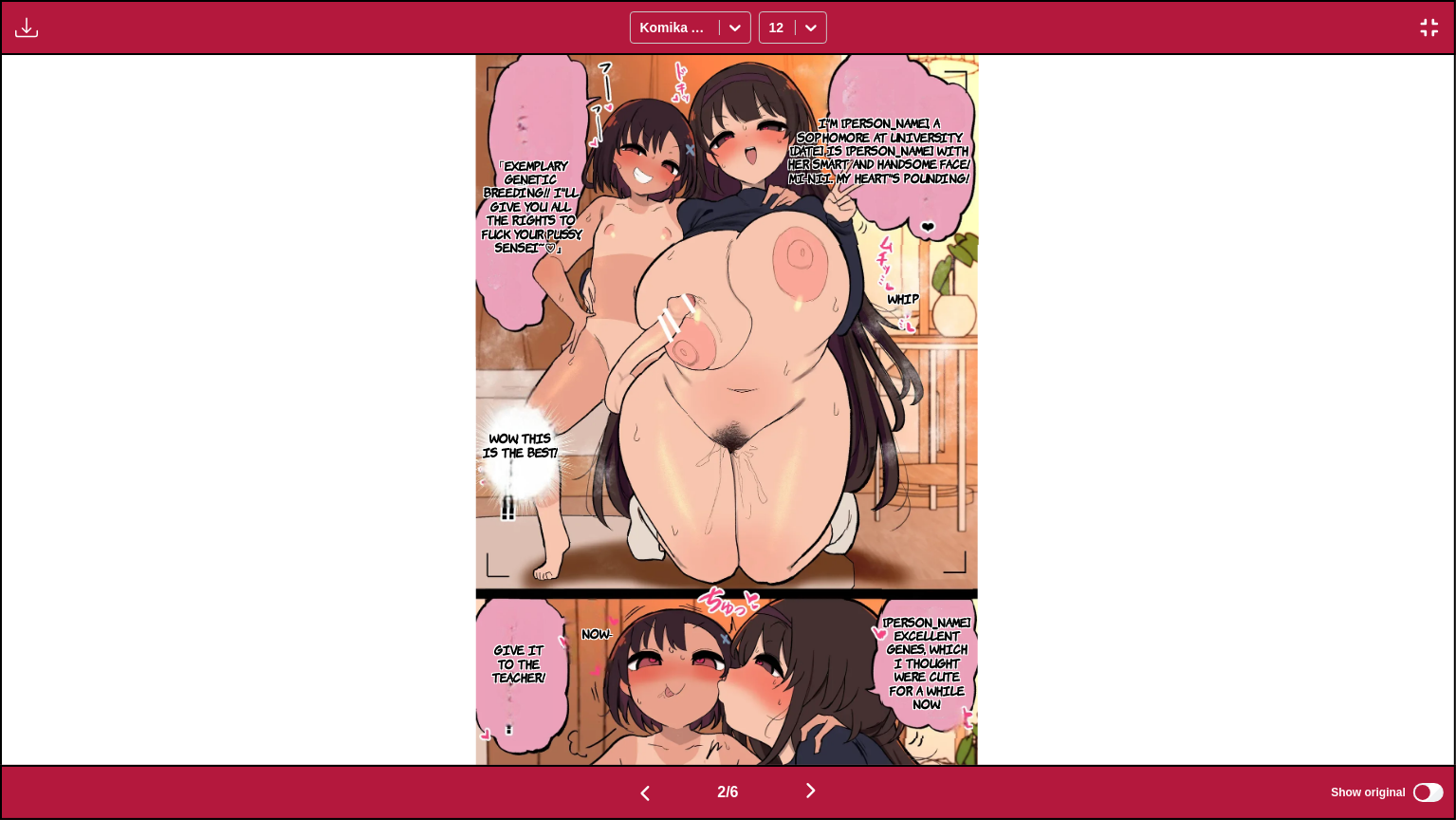 click on "I'm [PERSON_NAME], a sophomore at university. [DATE] is [PERSON_NAME] with her smart and handsome face! Mi-nii. My heart's pounding!" at bounding box center [879, 150] 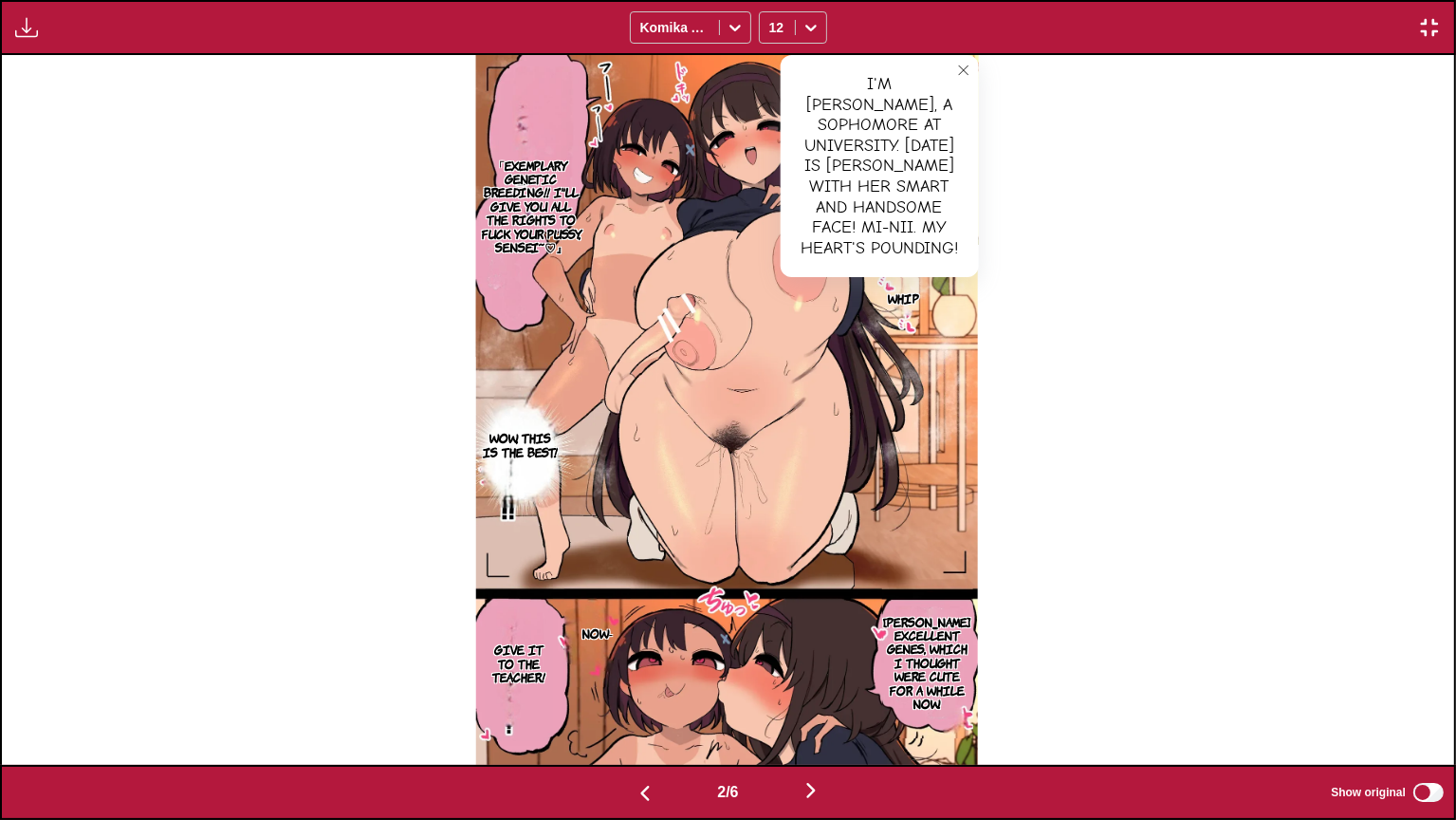 click on "「Exemplary genetic breeding!! I'll give you all the rights to fuck your pussy, Sensei~♡』" at bounding box center (531, 206) 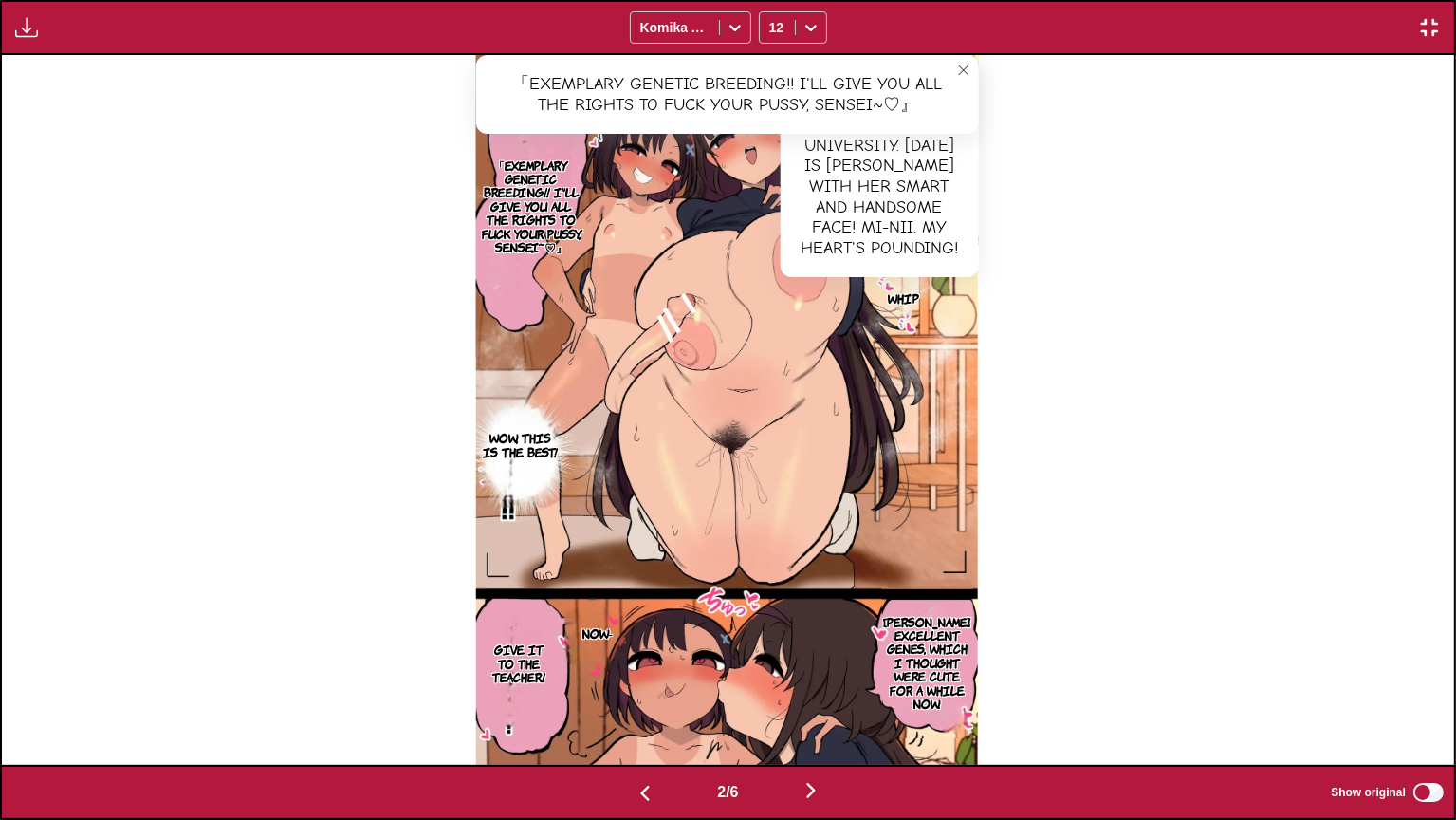 click at bounding box center (964, 70) 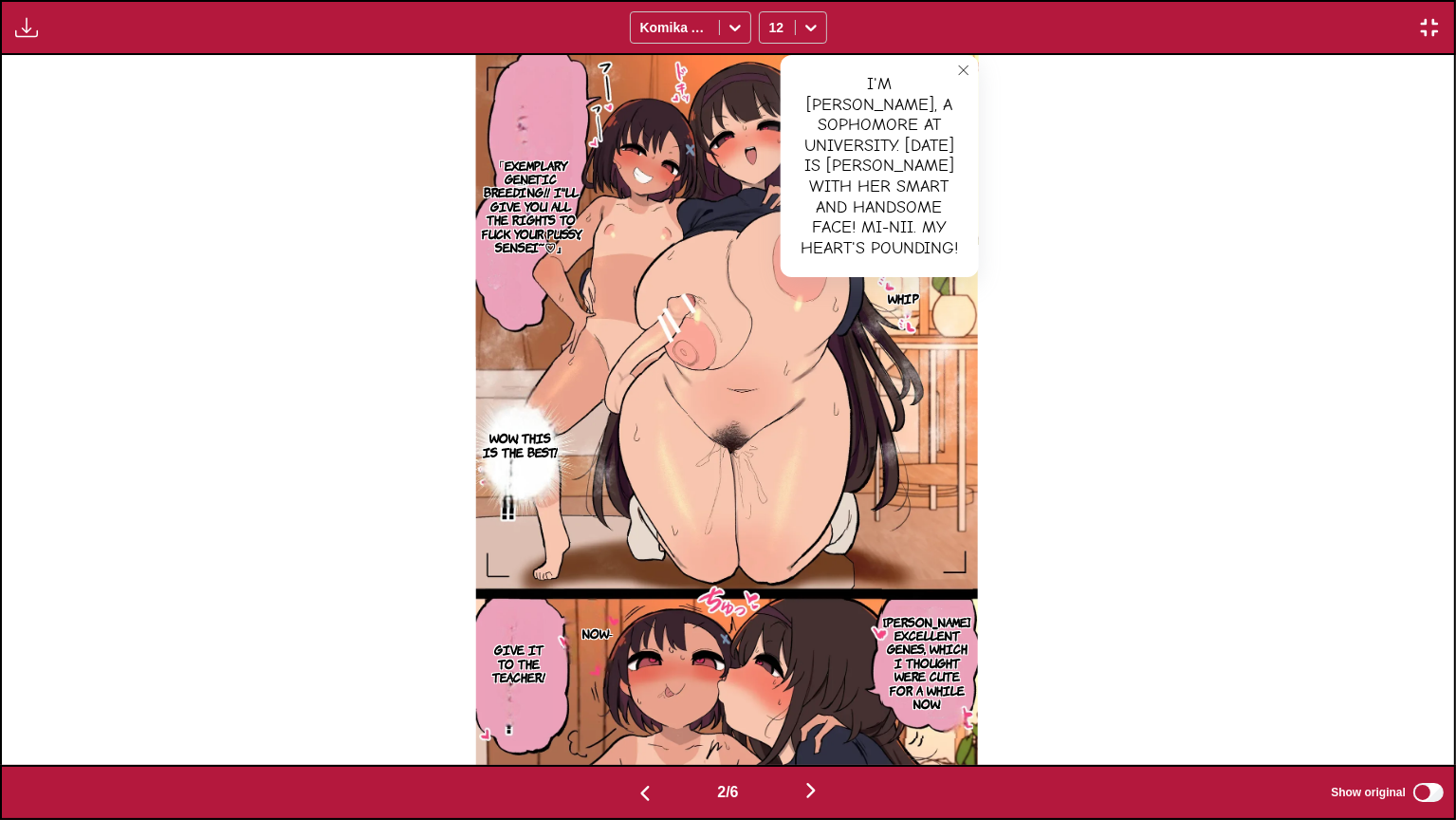 click at bounding box center [964, 70] 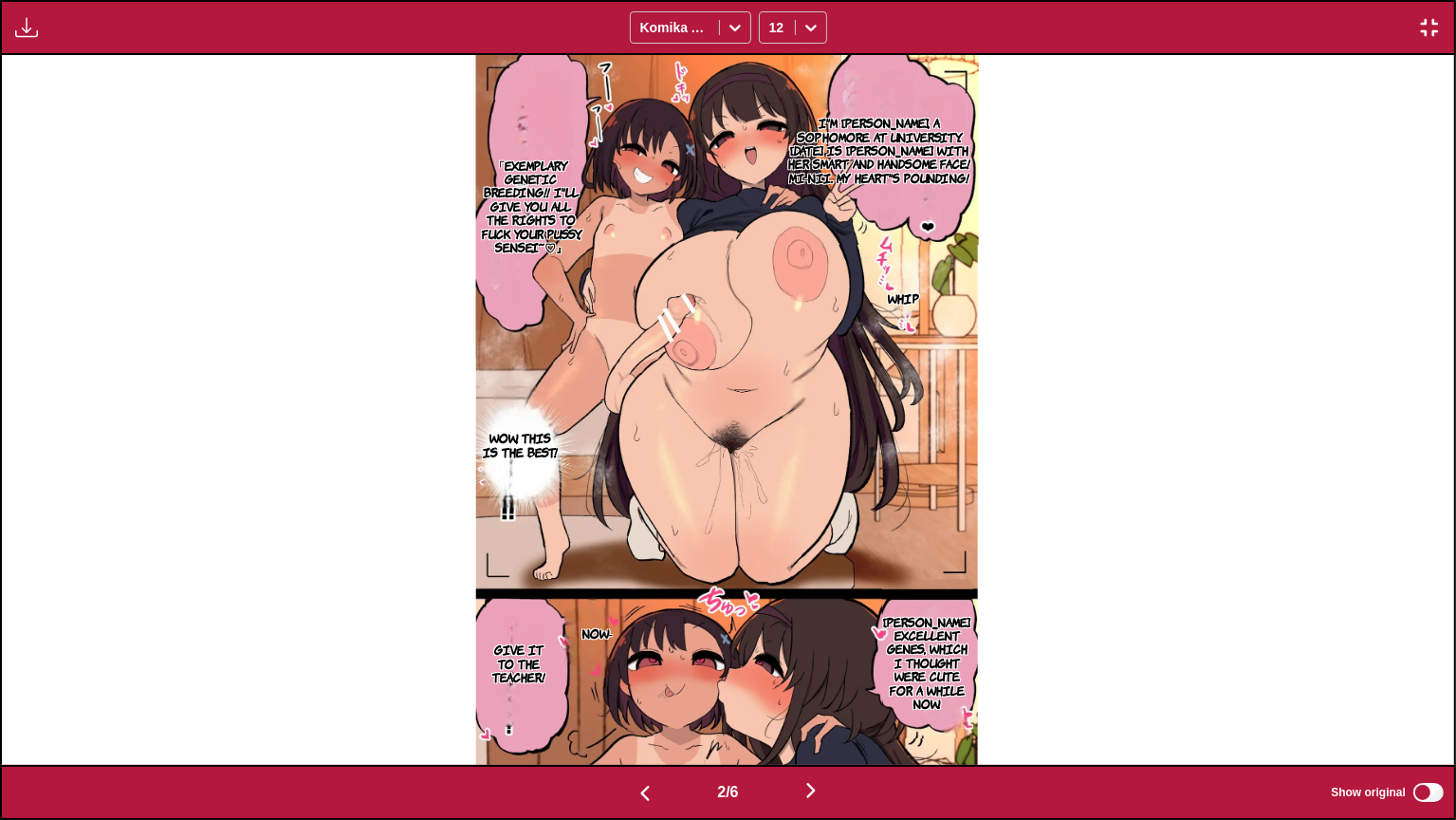 click on "「Exemplary genetic breeding!! I'll give you all the rights to fuck your pussy, Sensei~♡』" at bounding box center [531, 206] 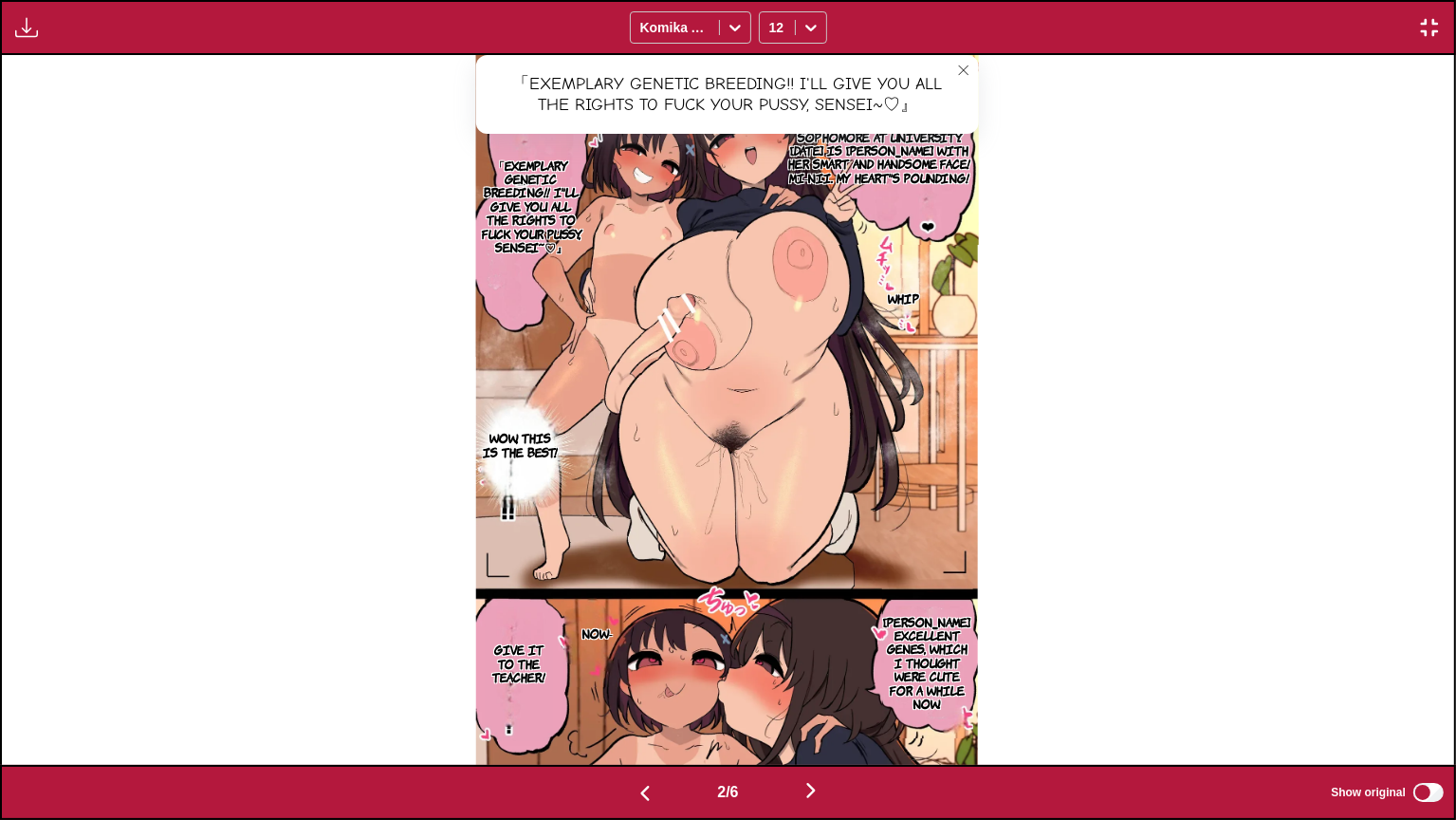 click on "Wow, this is the best!" at bounding box center [521, 444] 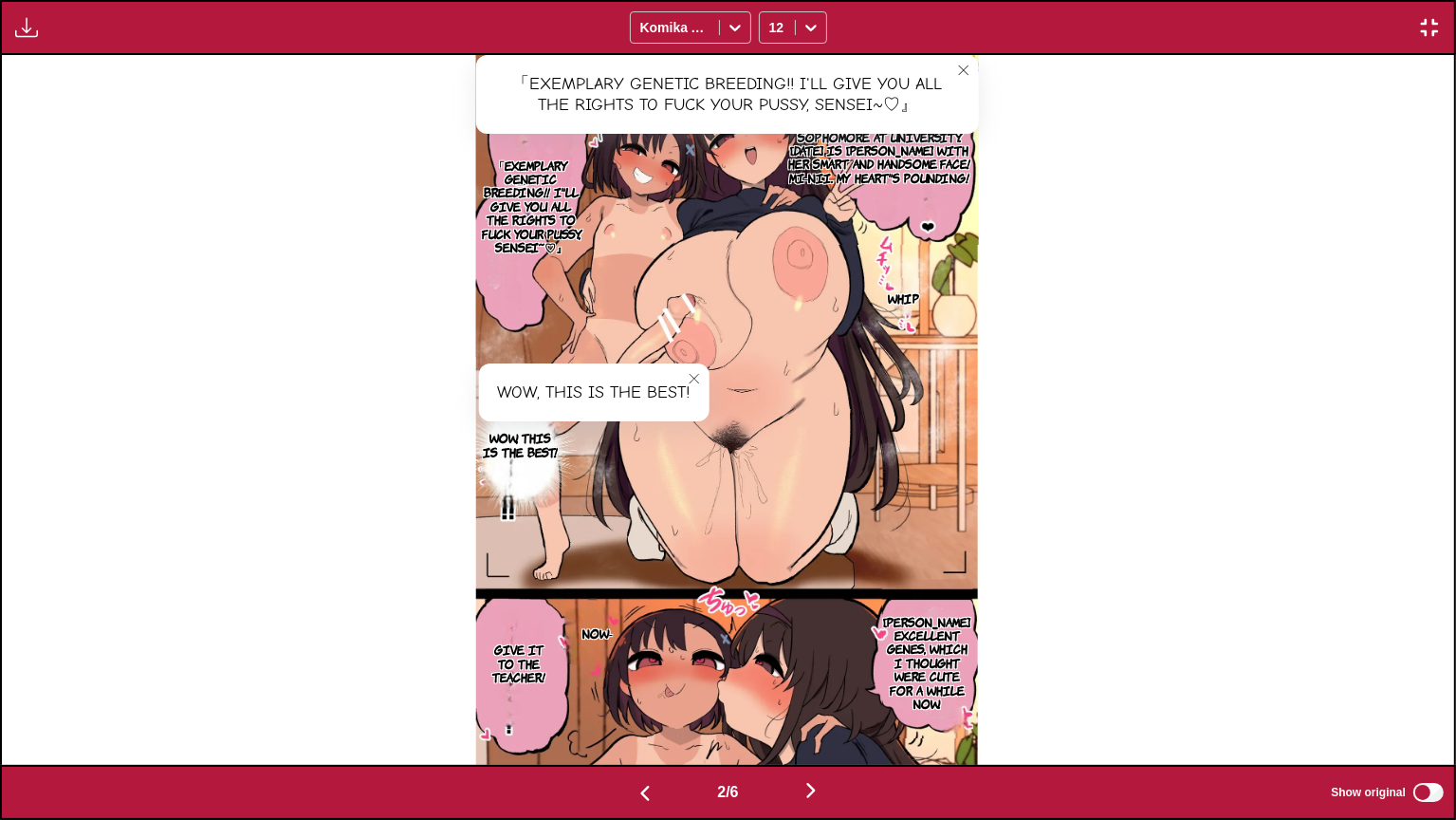 click on "[PERSON_NAME] excellent genes, which I thought were cute for a while now." at bounding box center [928, 662] 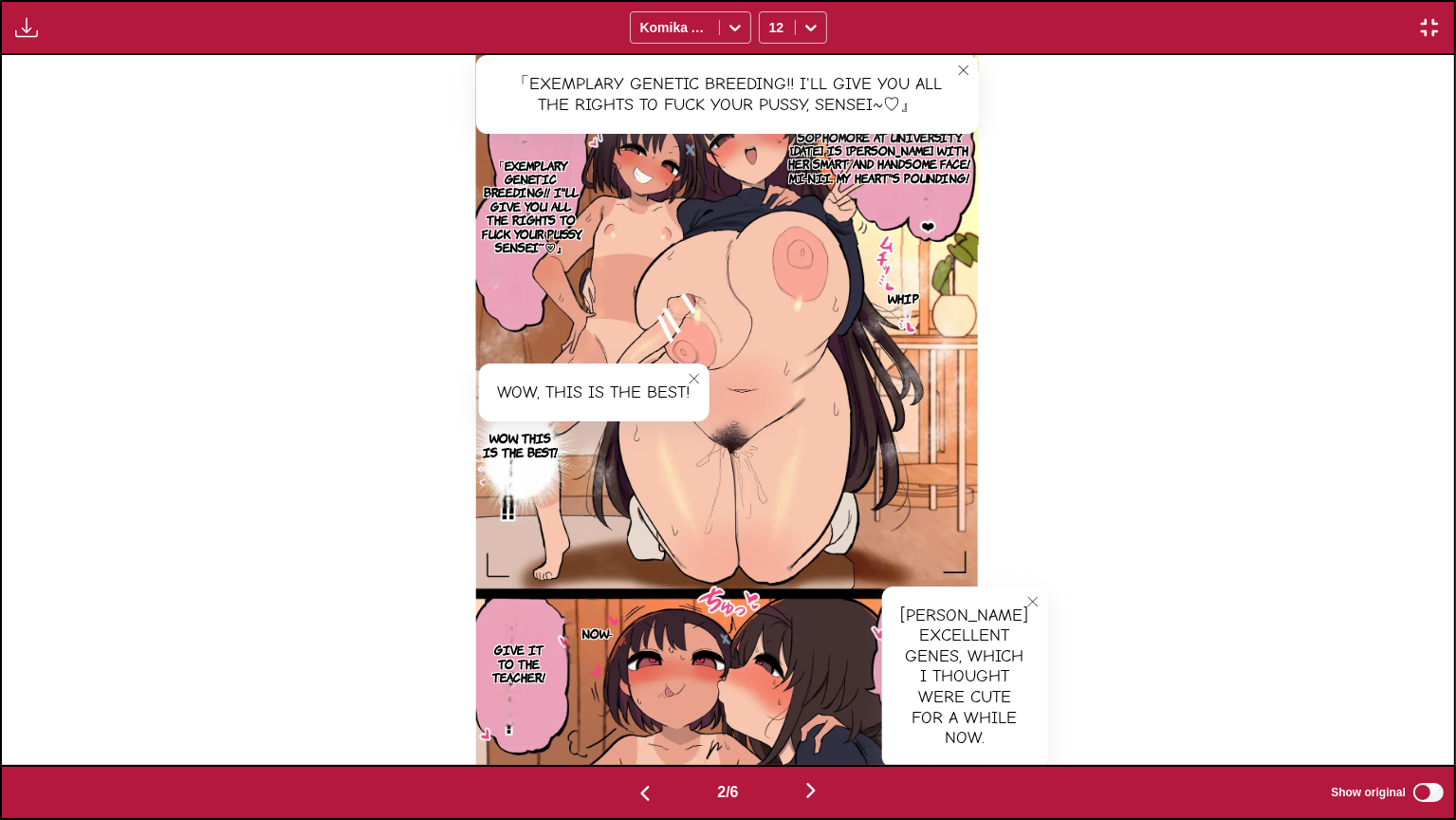 click at bounding box center (1033, 602) 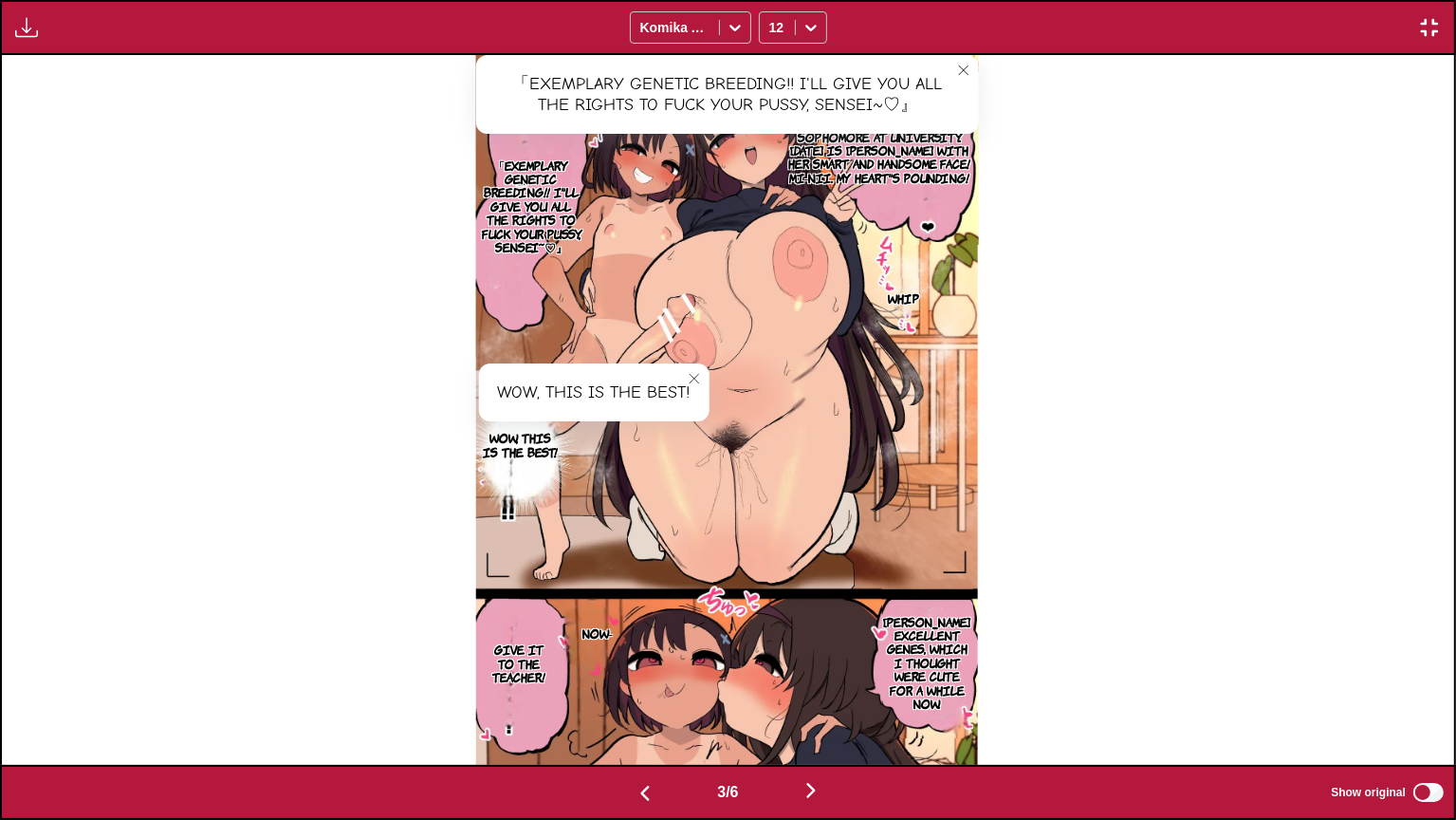 scroll, scrollTop: 0, scrollLeft: 2906, axis: horizontal 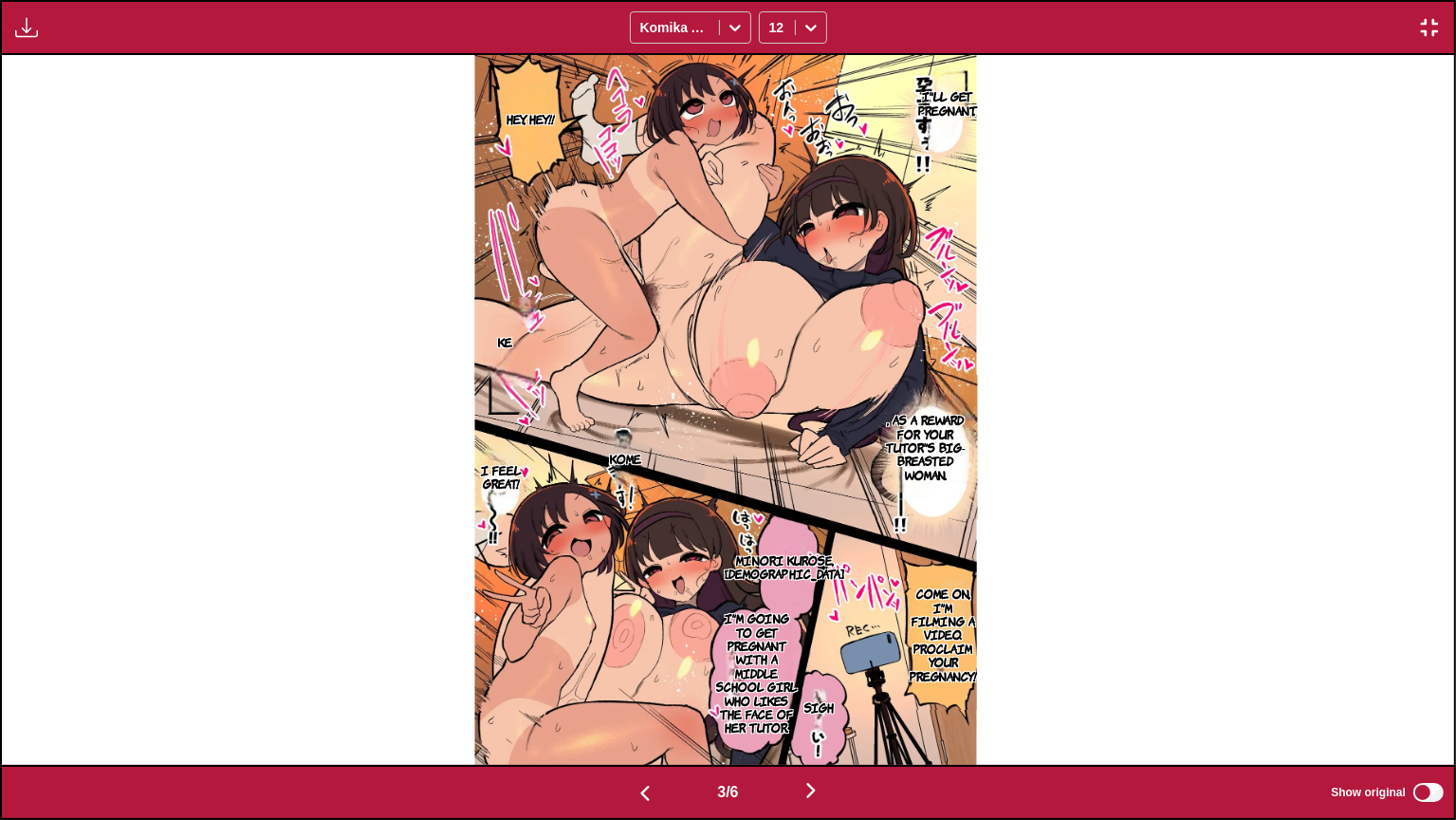 click on ", as a reward for your tutor's big-breasted woman." at bounding box center (926, 447) 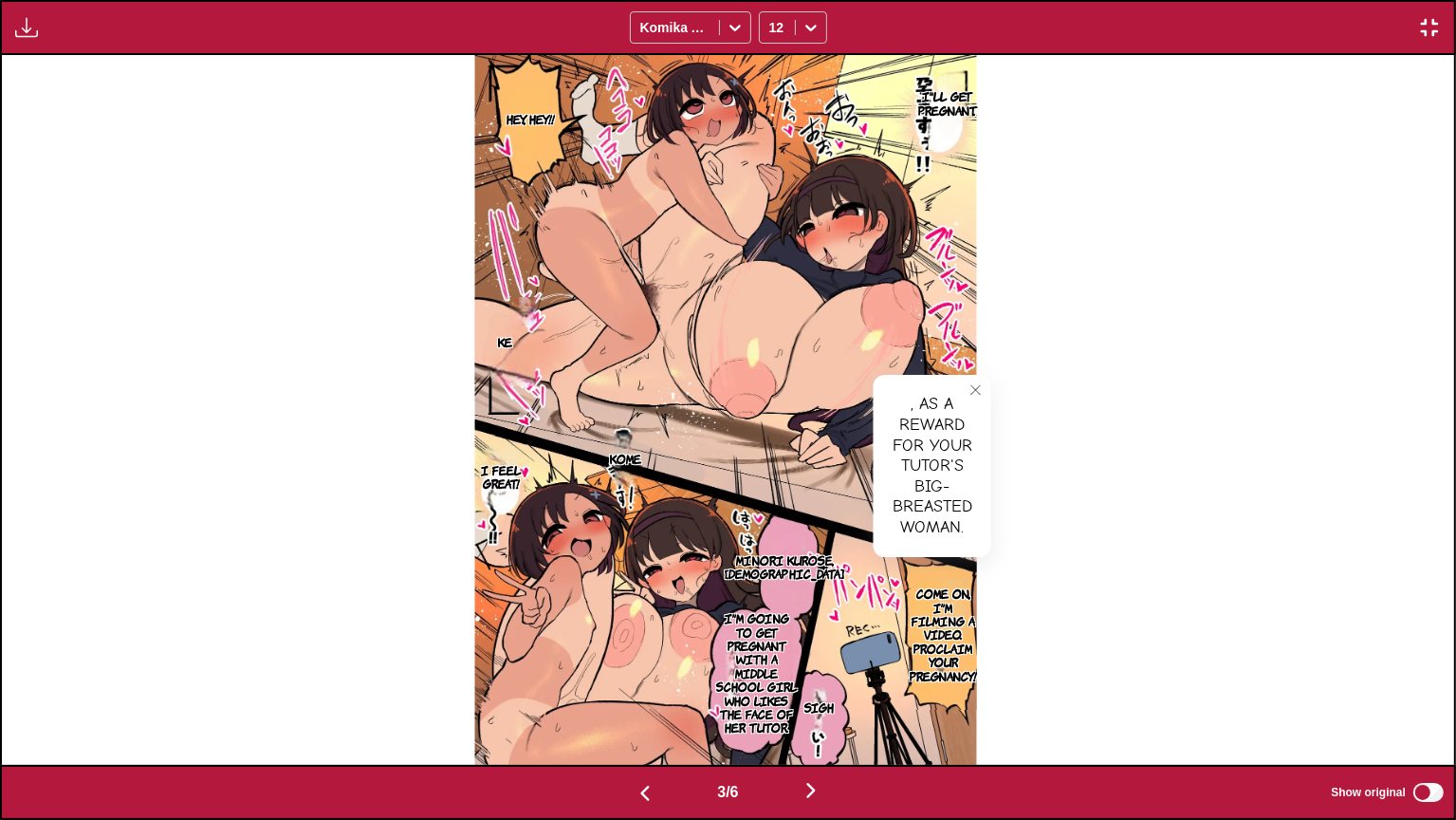 click 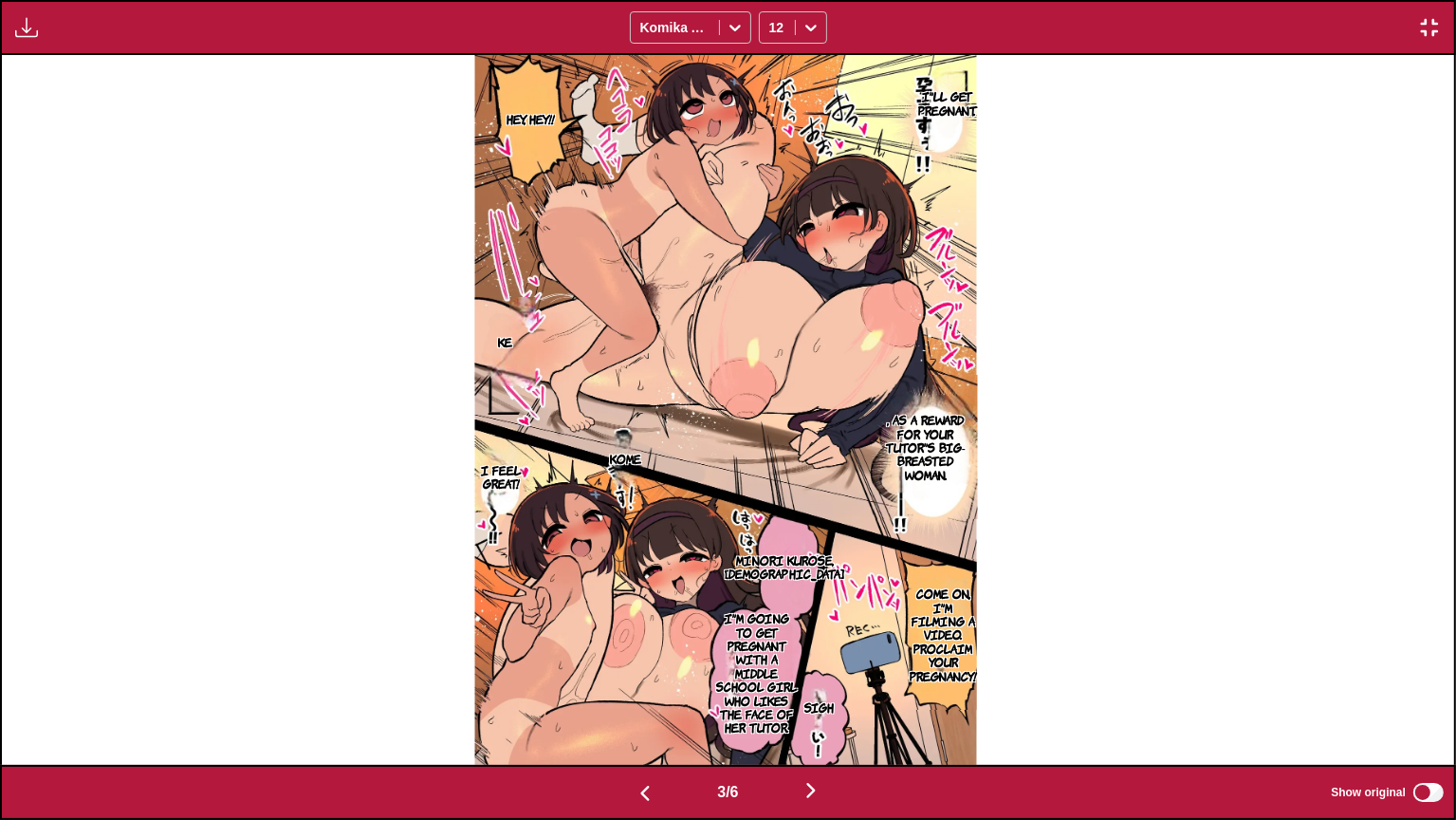 click on "Come on, I'm filming a video. Proclaim your pregnancy!" at bounding box center [943, 634] 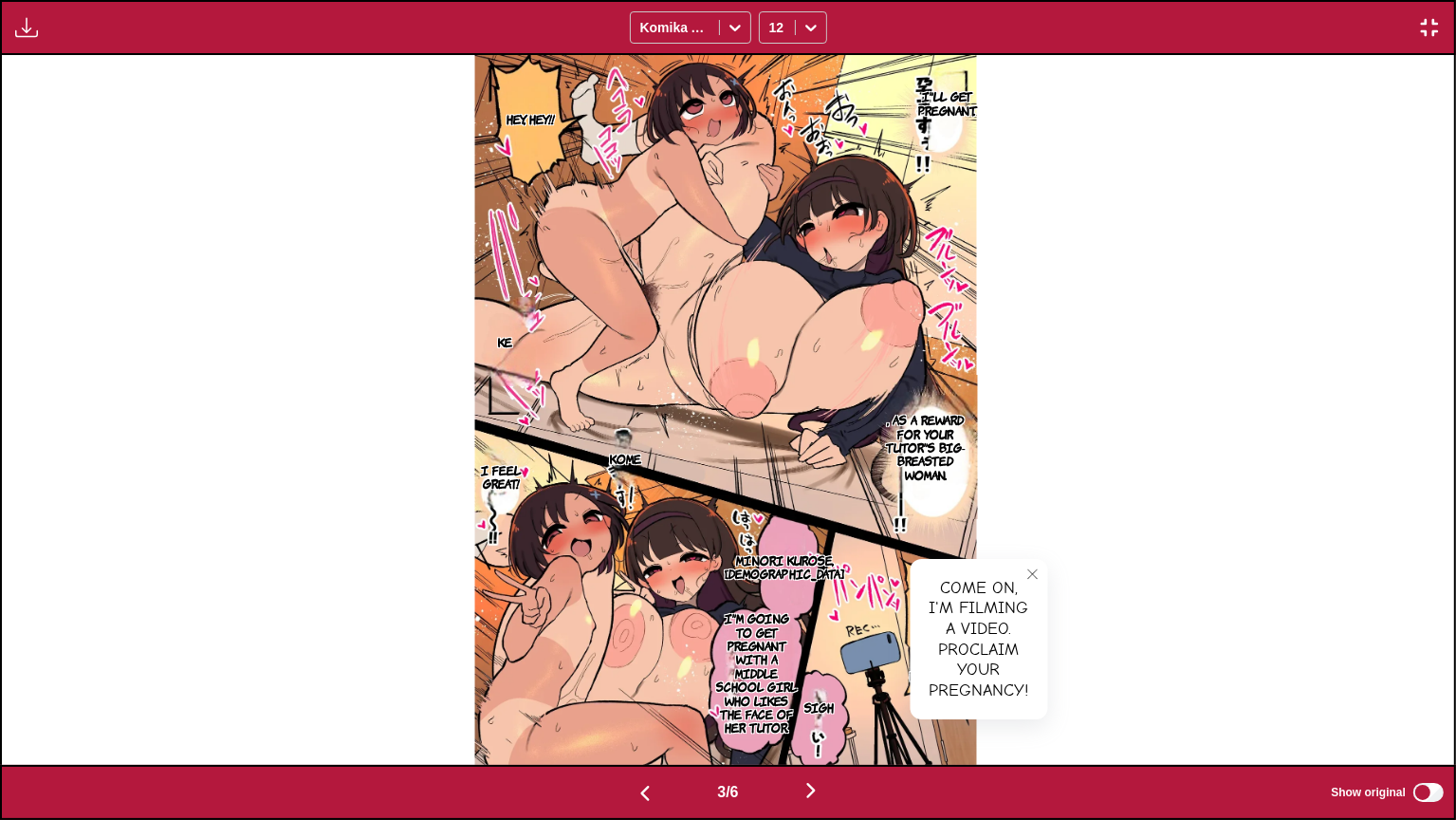 click 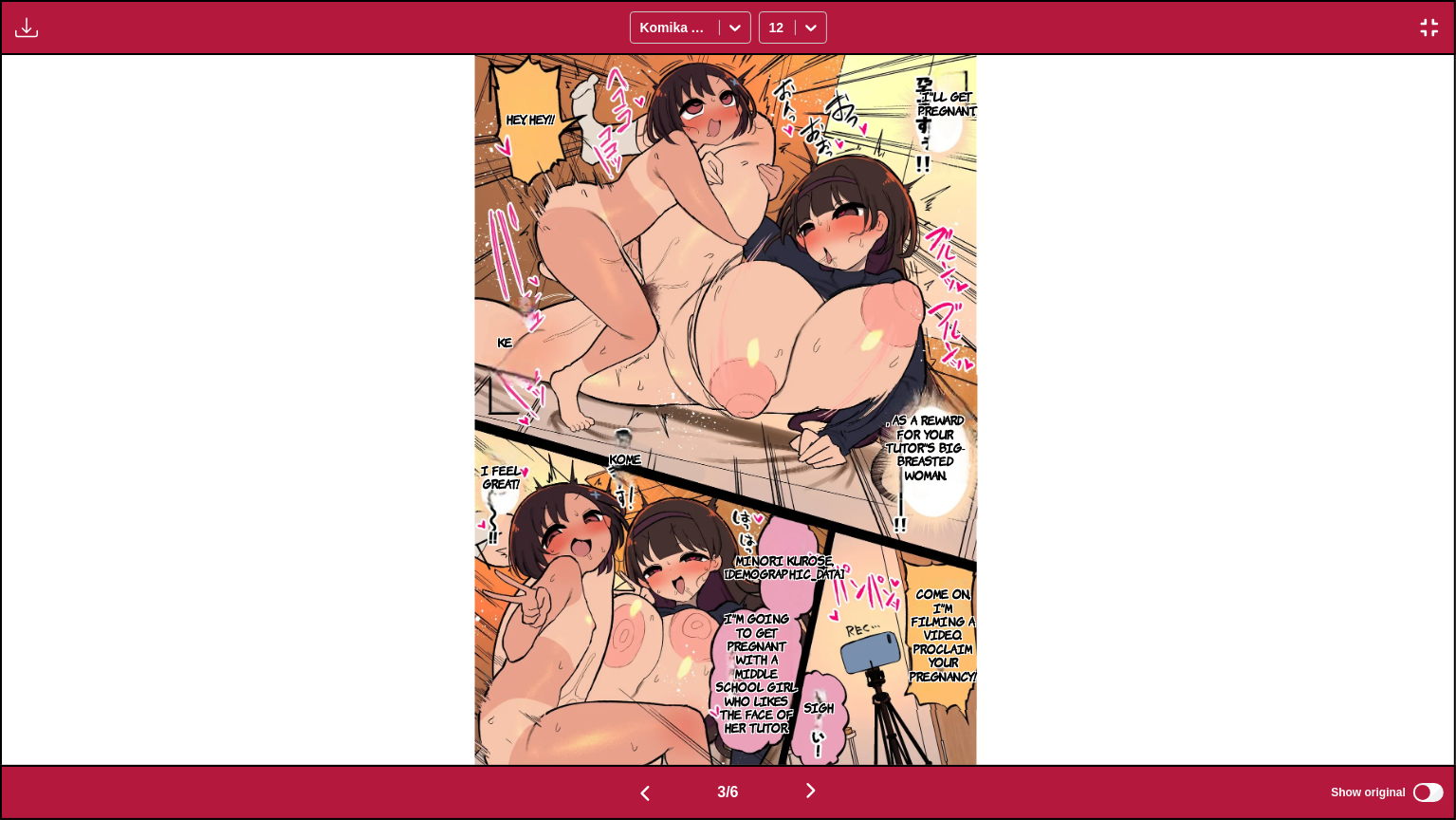 click on "Minori Kurose, [DEMOGRAPHIC_DATA]" at bounding box center (785, 567) 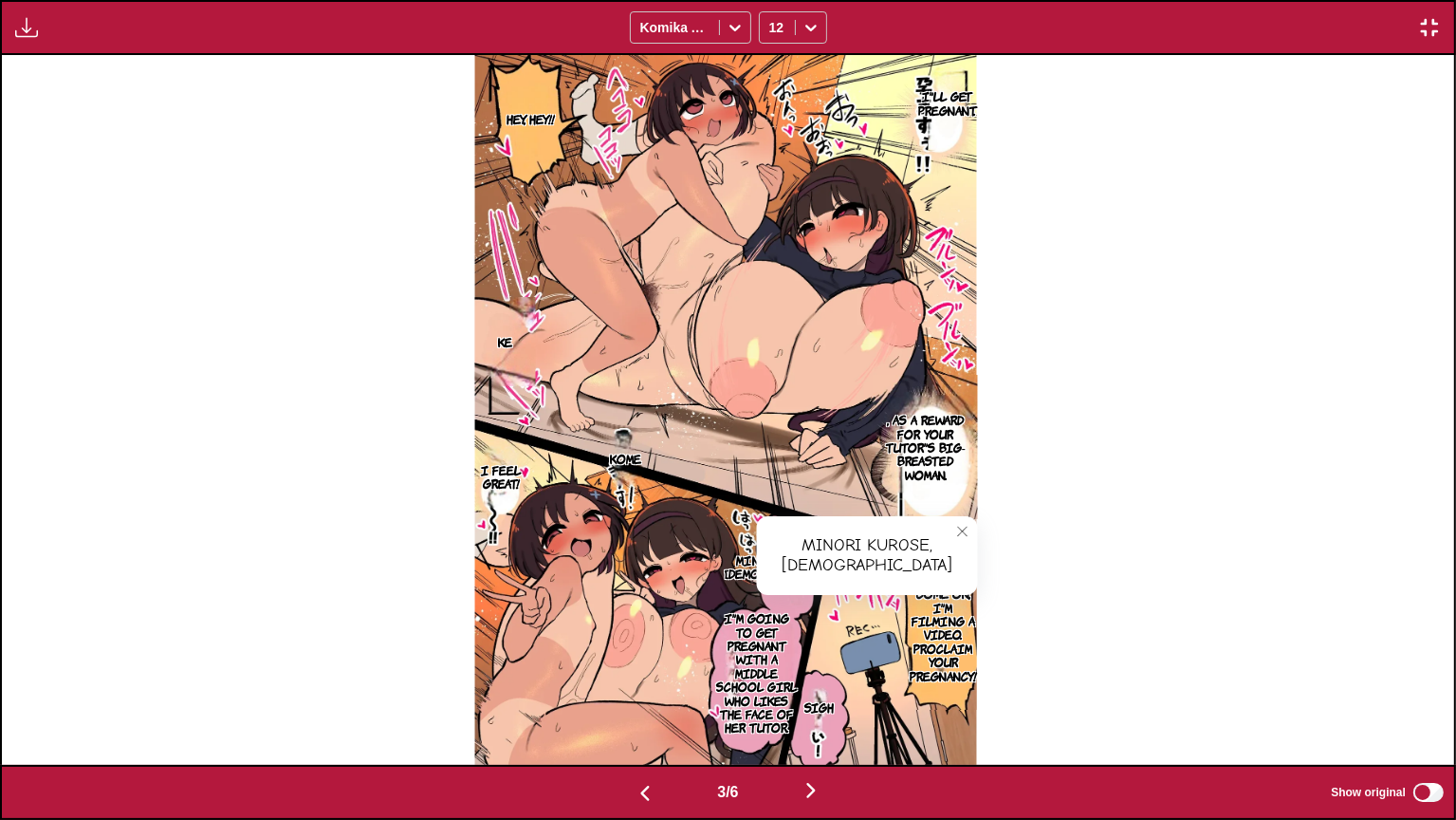 click on "I'm going to get pregnant with a middle school girl who likes the face of her tutor." at bounding box center [757, 673] 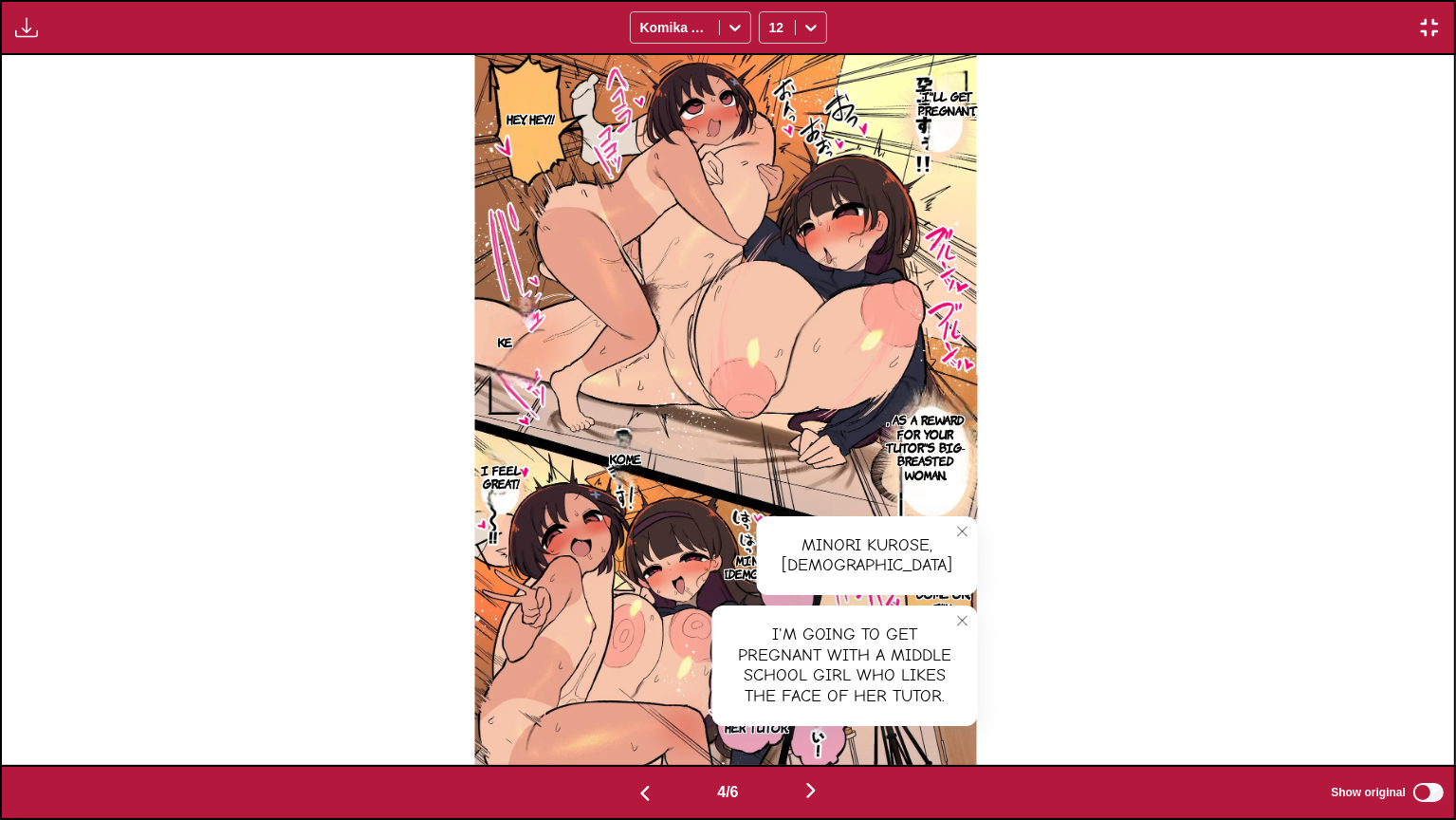 scroll, scrollTop: 0, scrollLeft: 4359, axis: horizontal 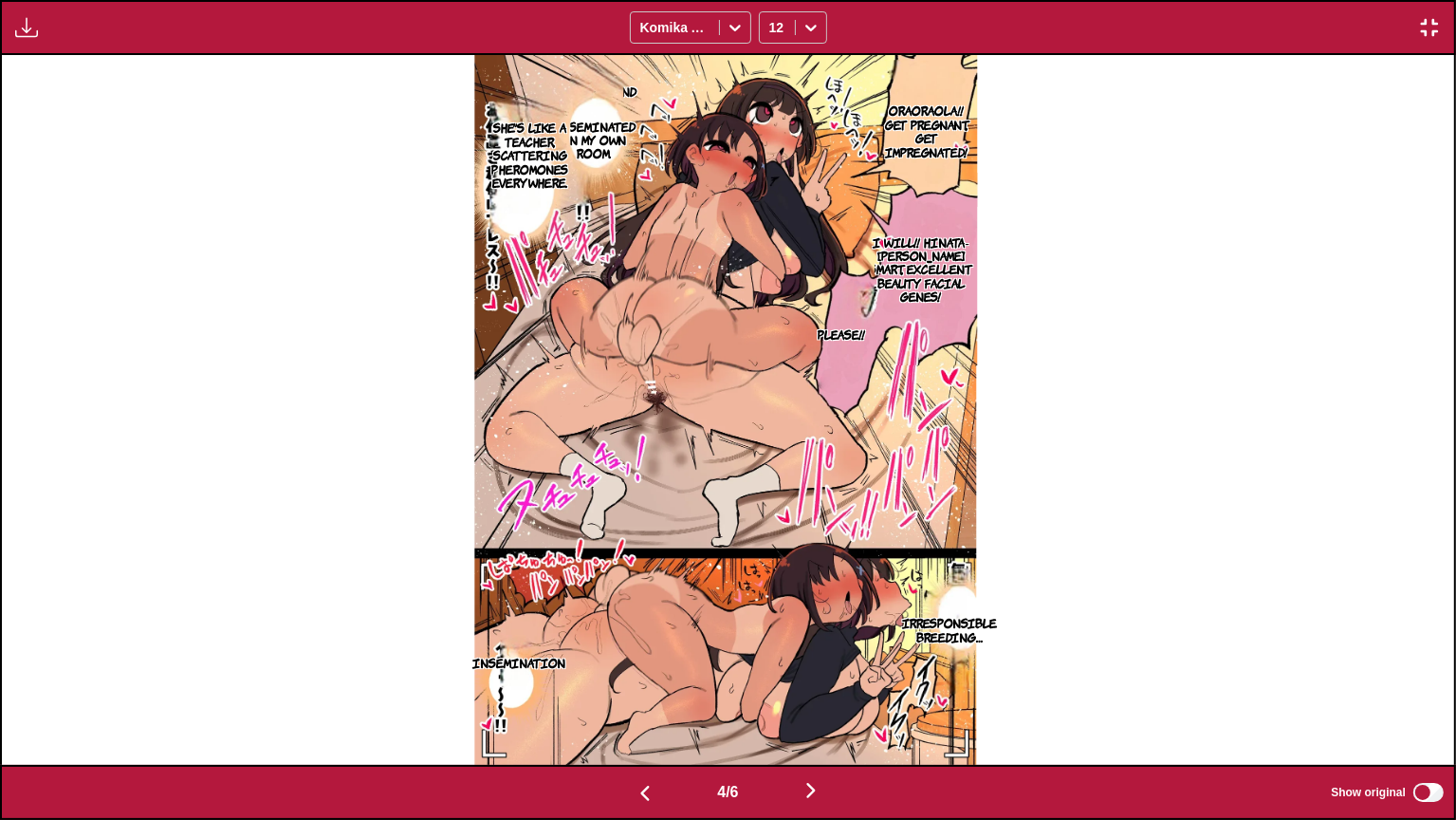 click on "Oraoraola!! Get pregnant, get impregnated!" at bounding box center (926, 131) 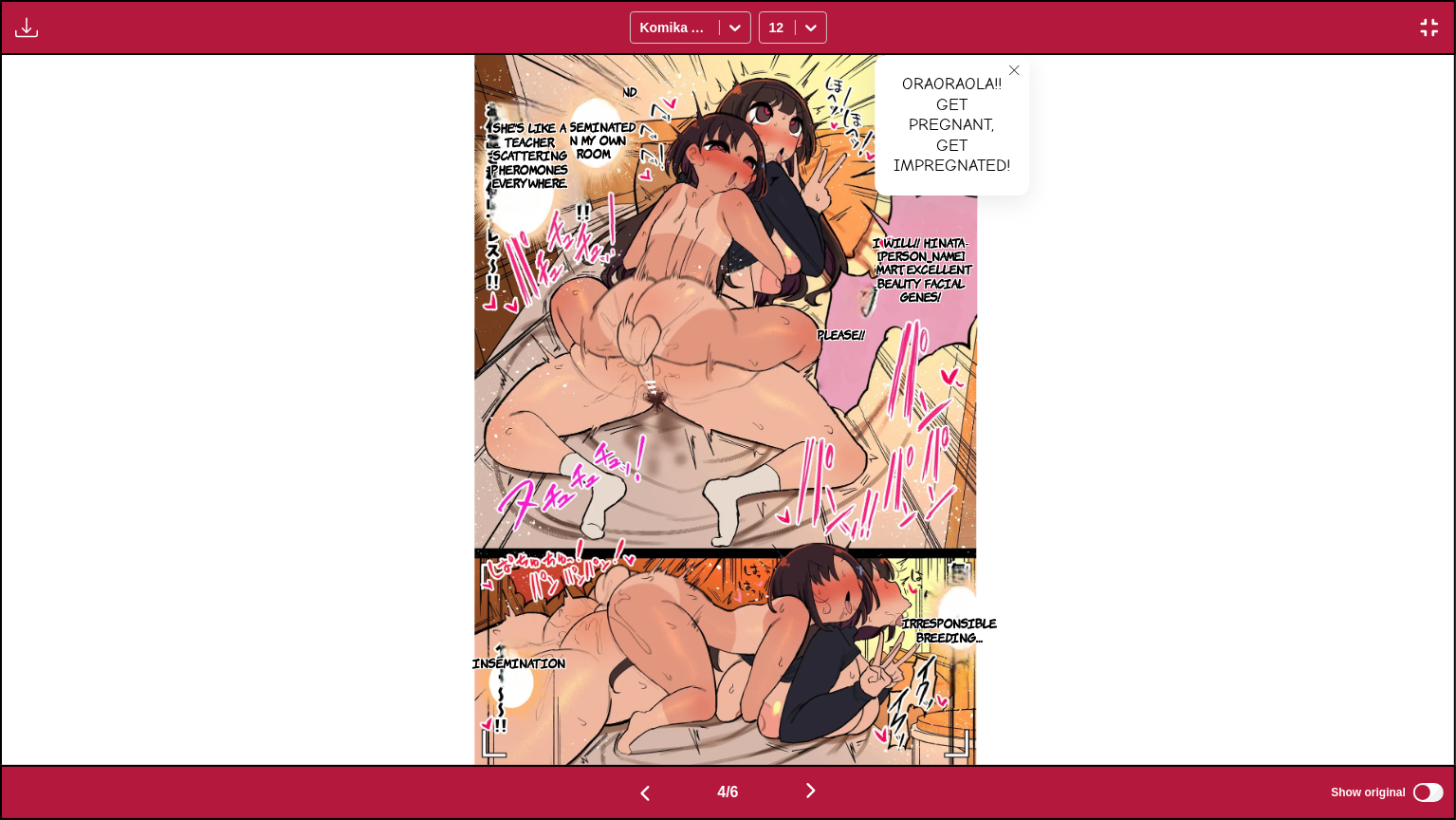 click on "I will!! Hinata-[PERSON_NAME] smart, excellent beauty facial genes!" at bounding box center (920, 269) 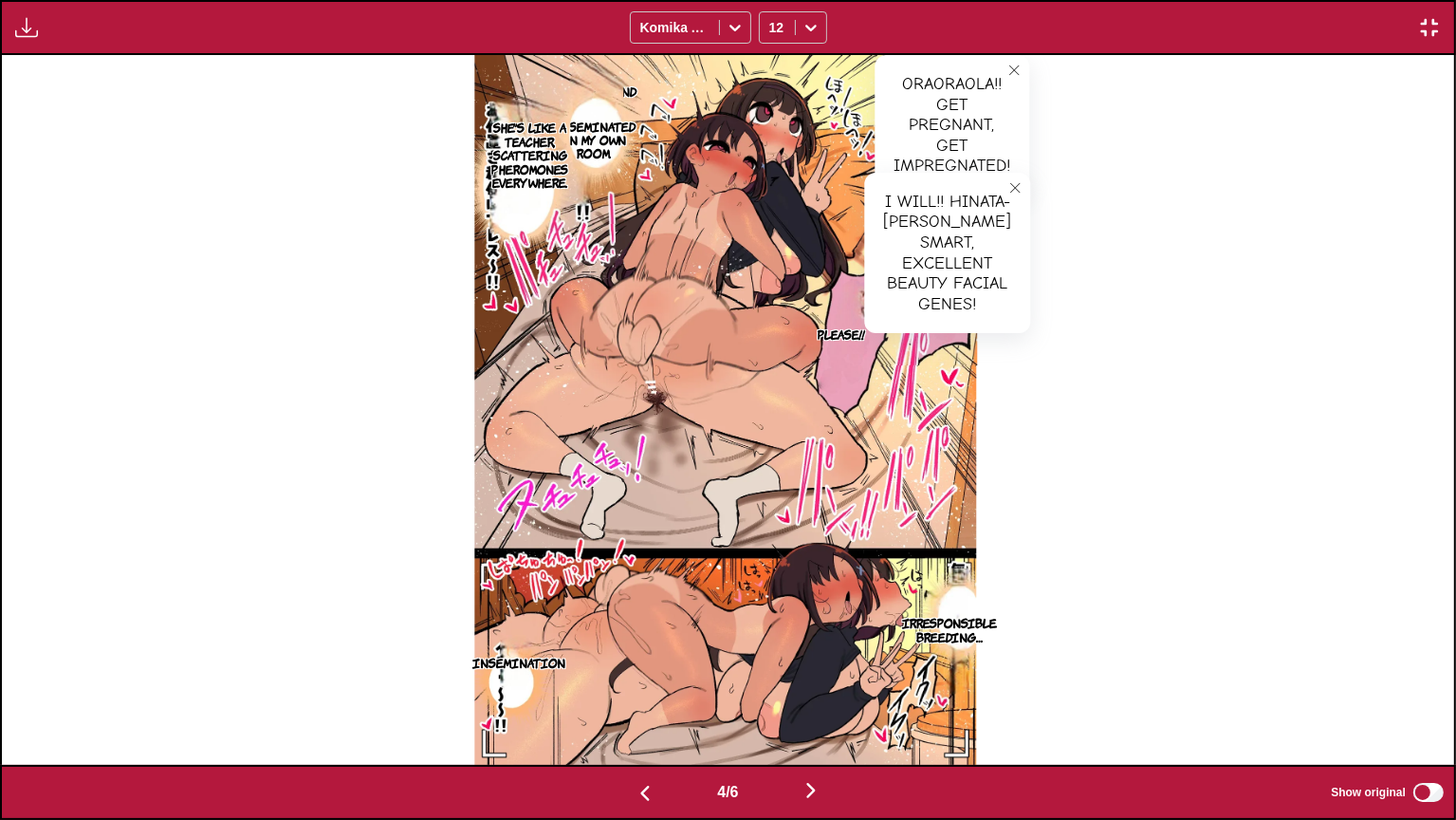click on "Inseminated in my own room." at bounding box center [594, 140] 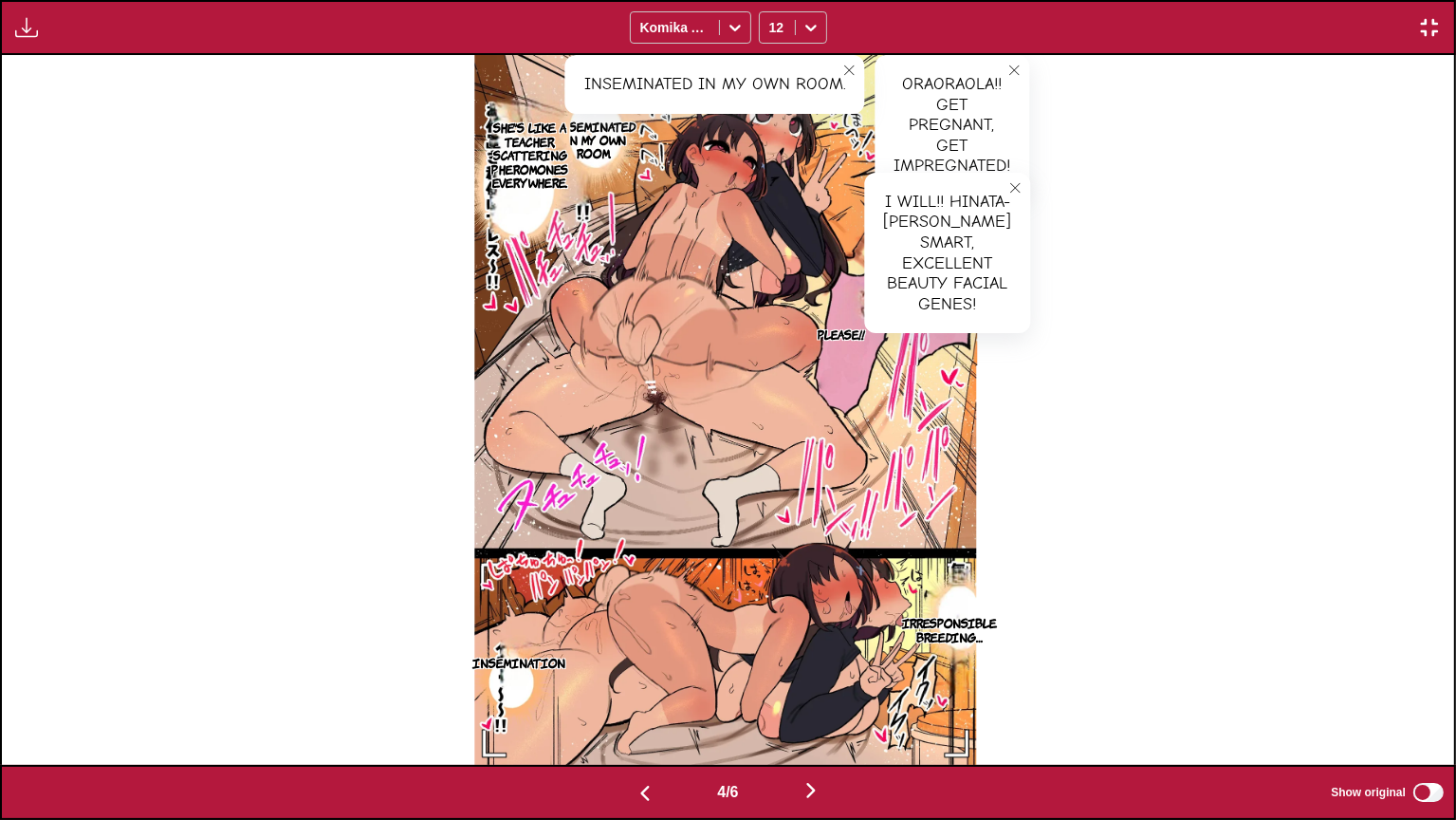 click on "She's like a teacher, scattering pheromones everywhere." at bounding box center [529, 155] 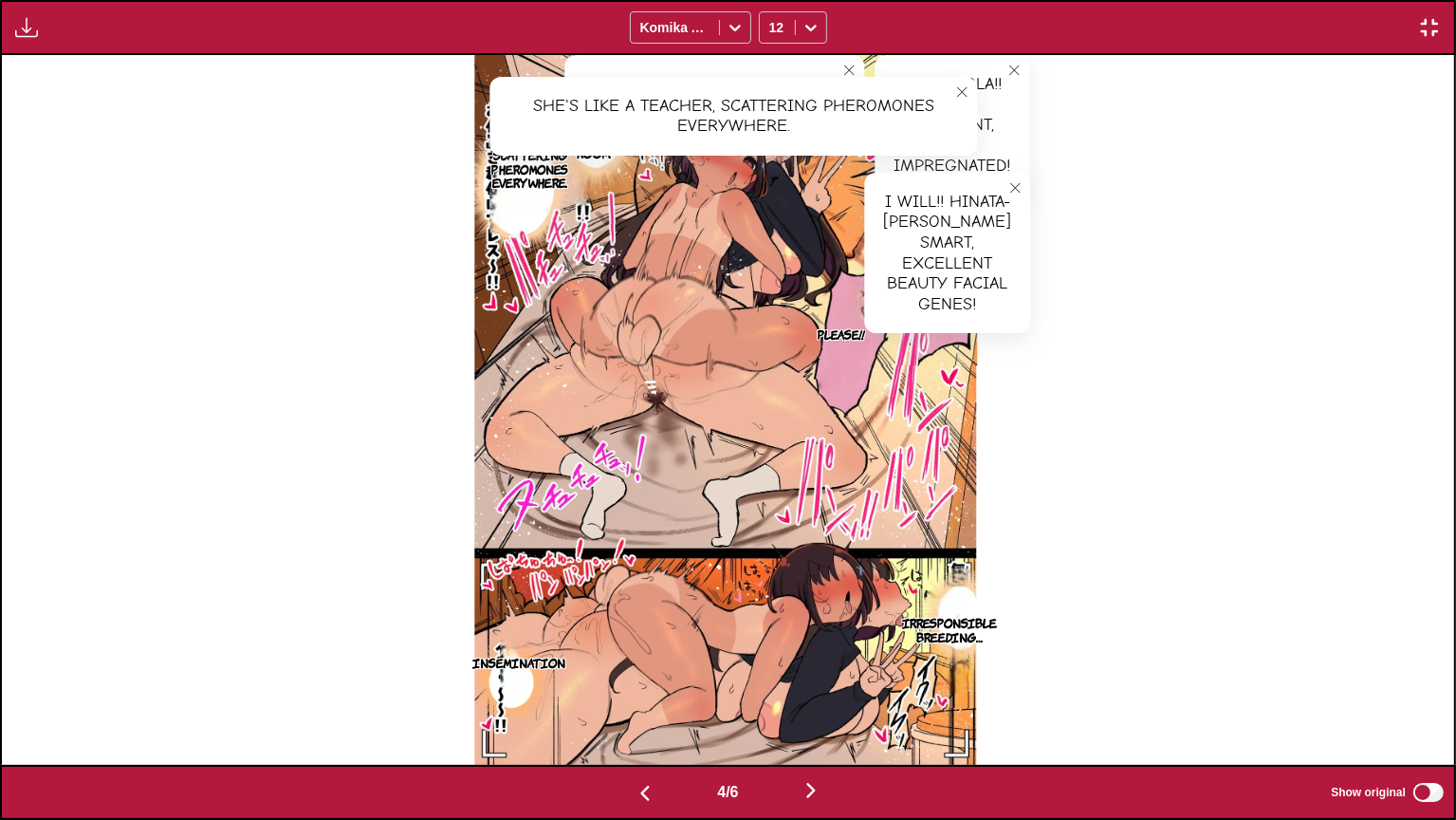 scroll, scrollTop: 0, scrollLeft: 5813, axis: horizontal 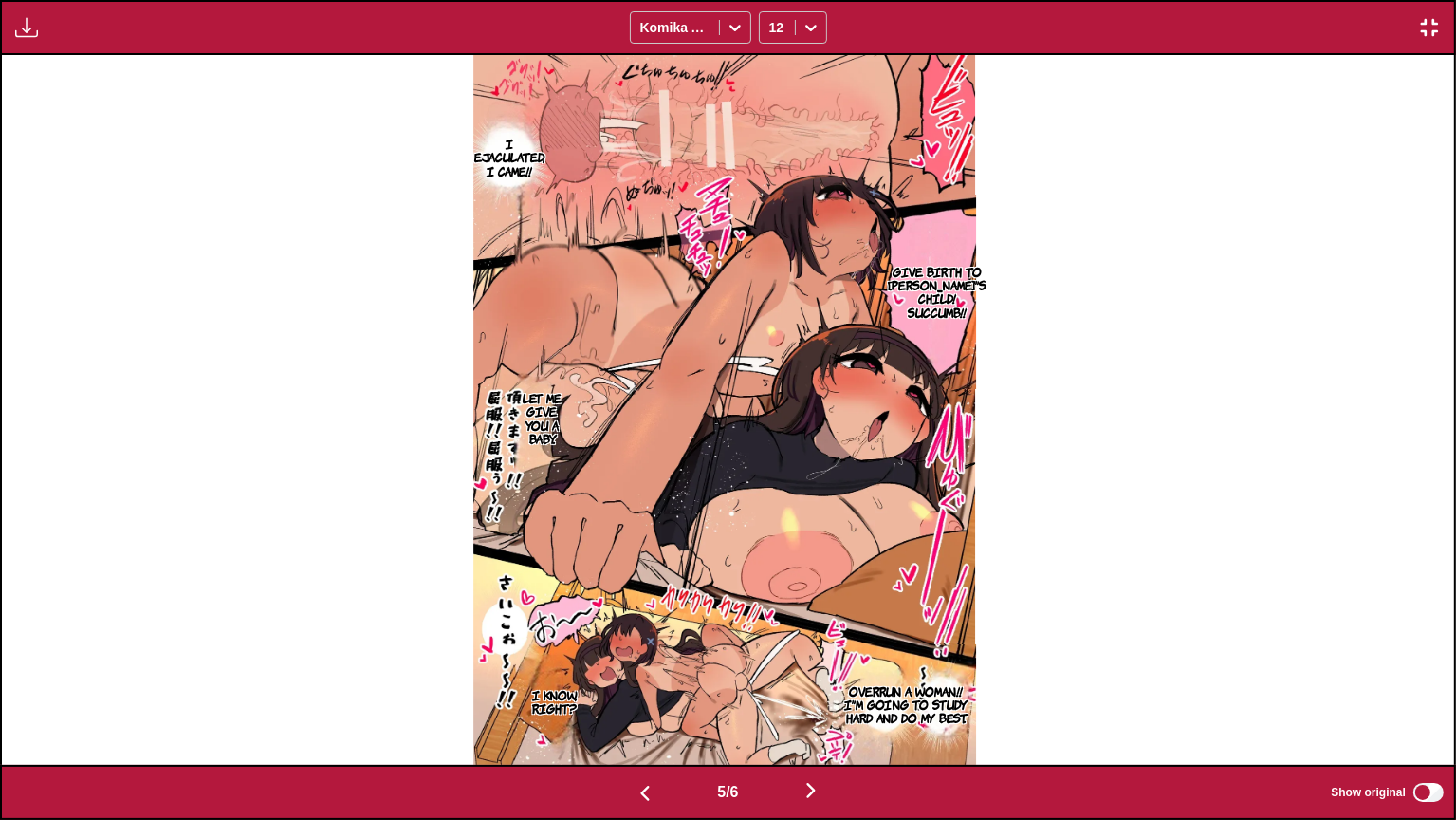 click on "Give birth to [PERSON_NAME]'s child! Succumb!!" at bounding box center (937, 292) 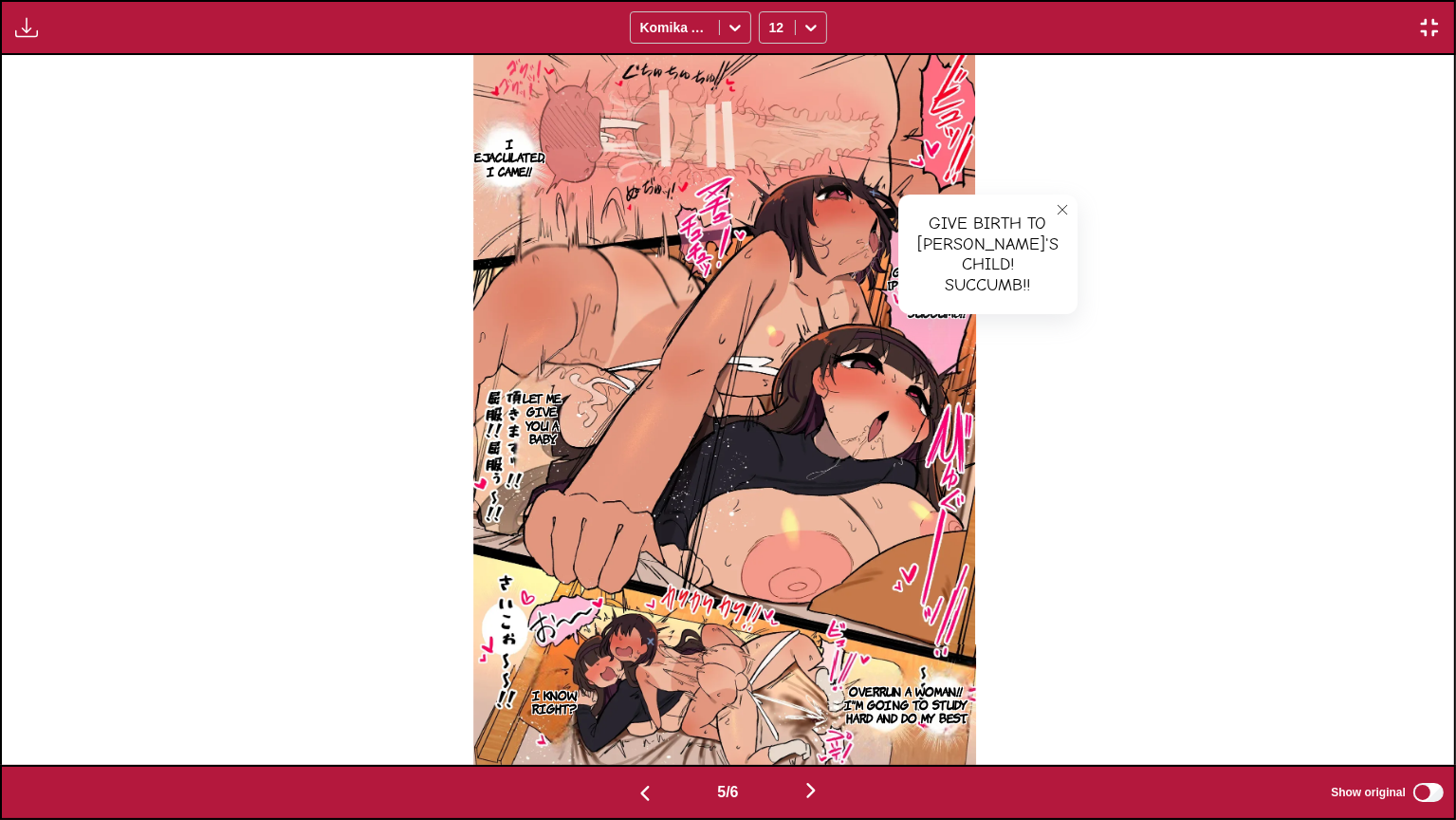 click on "Let me give you a baby." at bounding box center (541, 419) 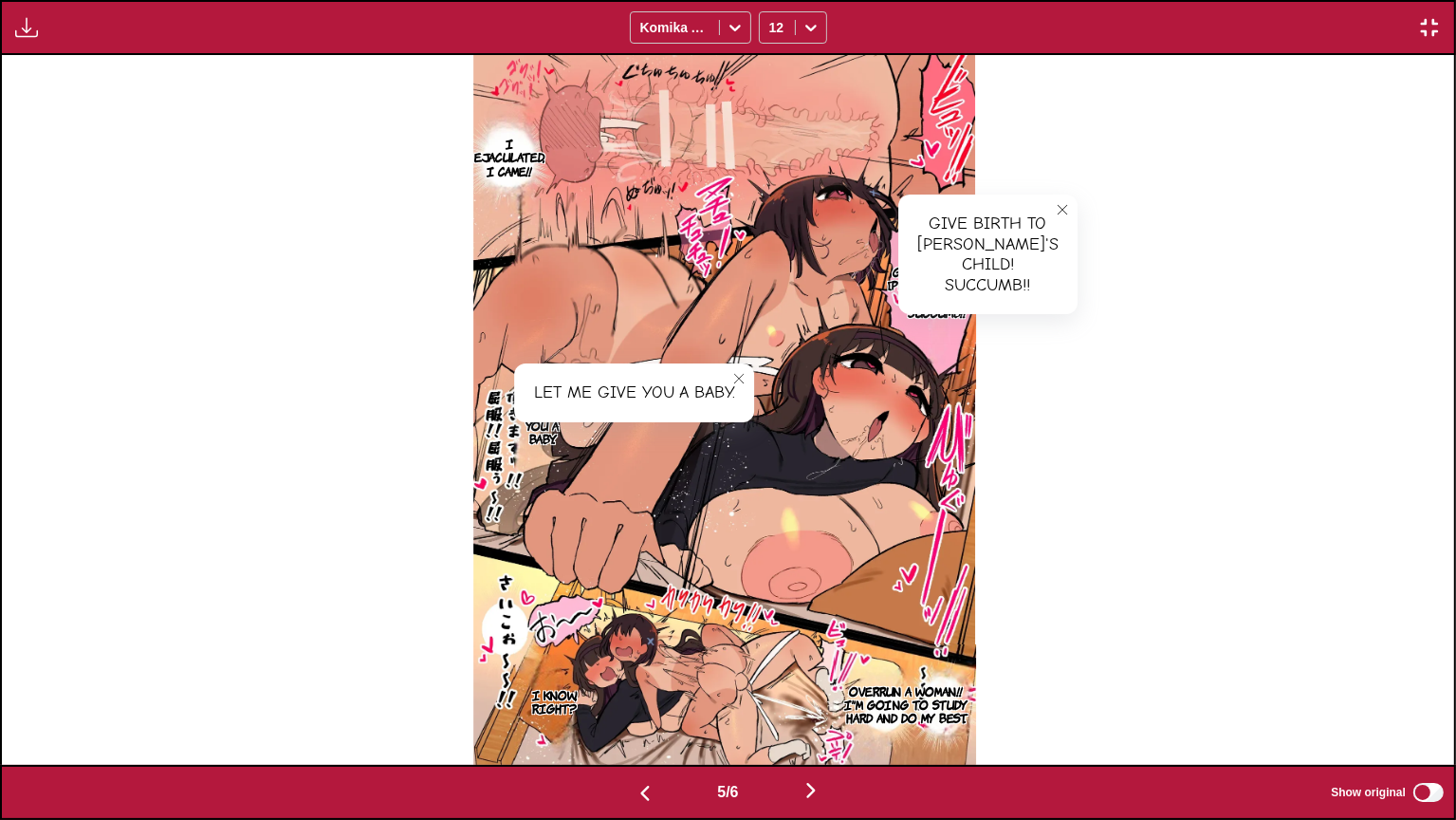 click on "Overrun a woman!! I'm going to study hard and do my best." at bounding box center (905, 704) 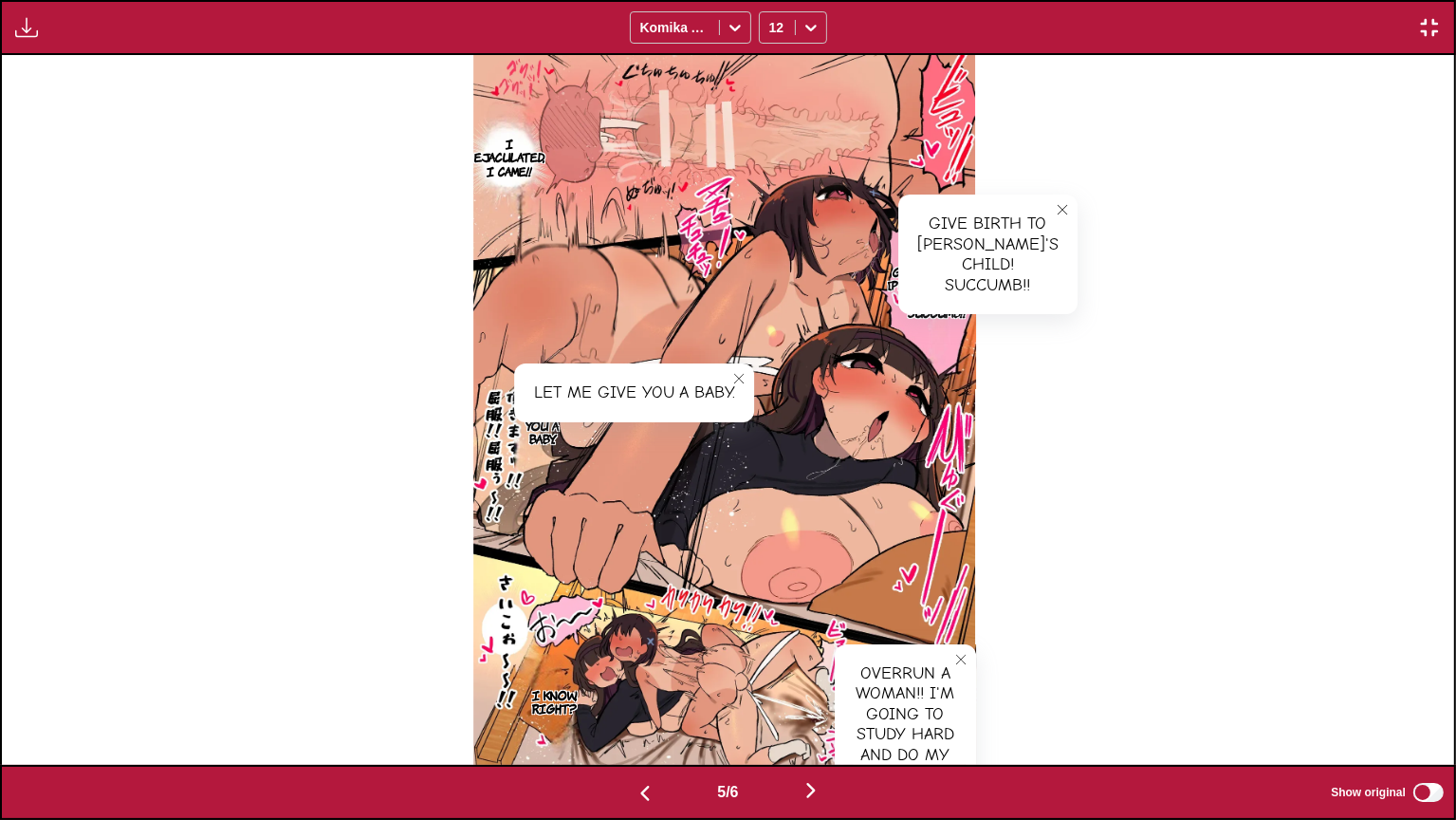 click at bounding box center [961, 660] 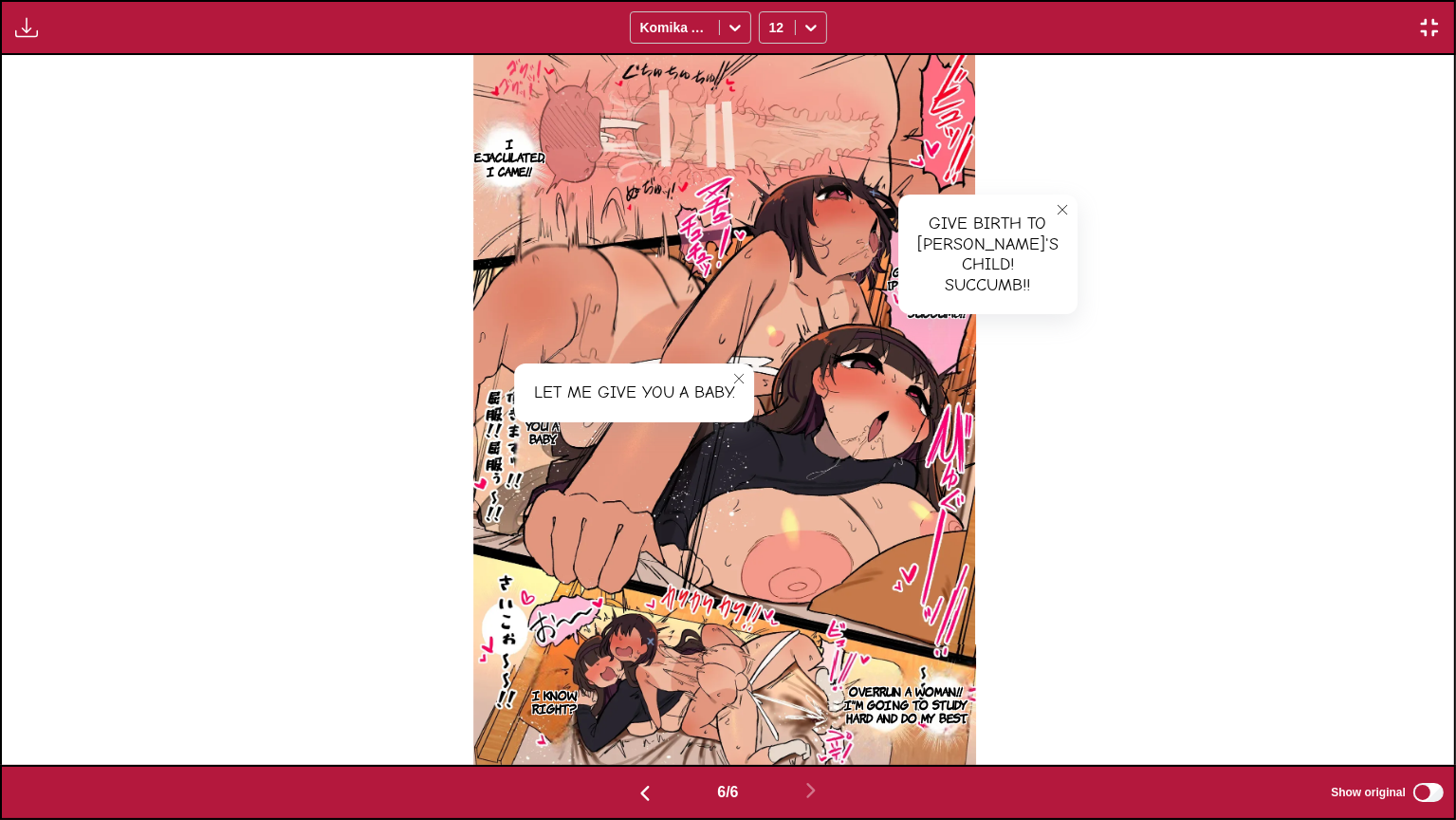 scroll, scrollTop: 0, scrollLeft: 7266, axis: horizontal 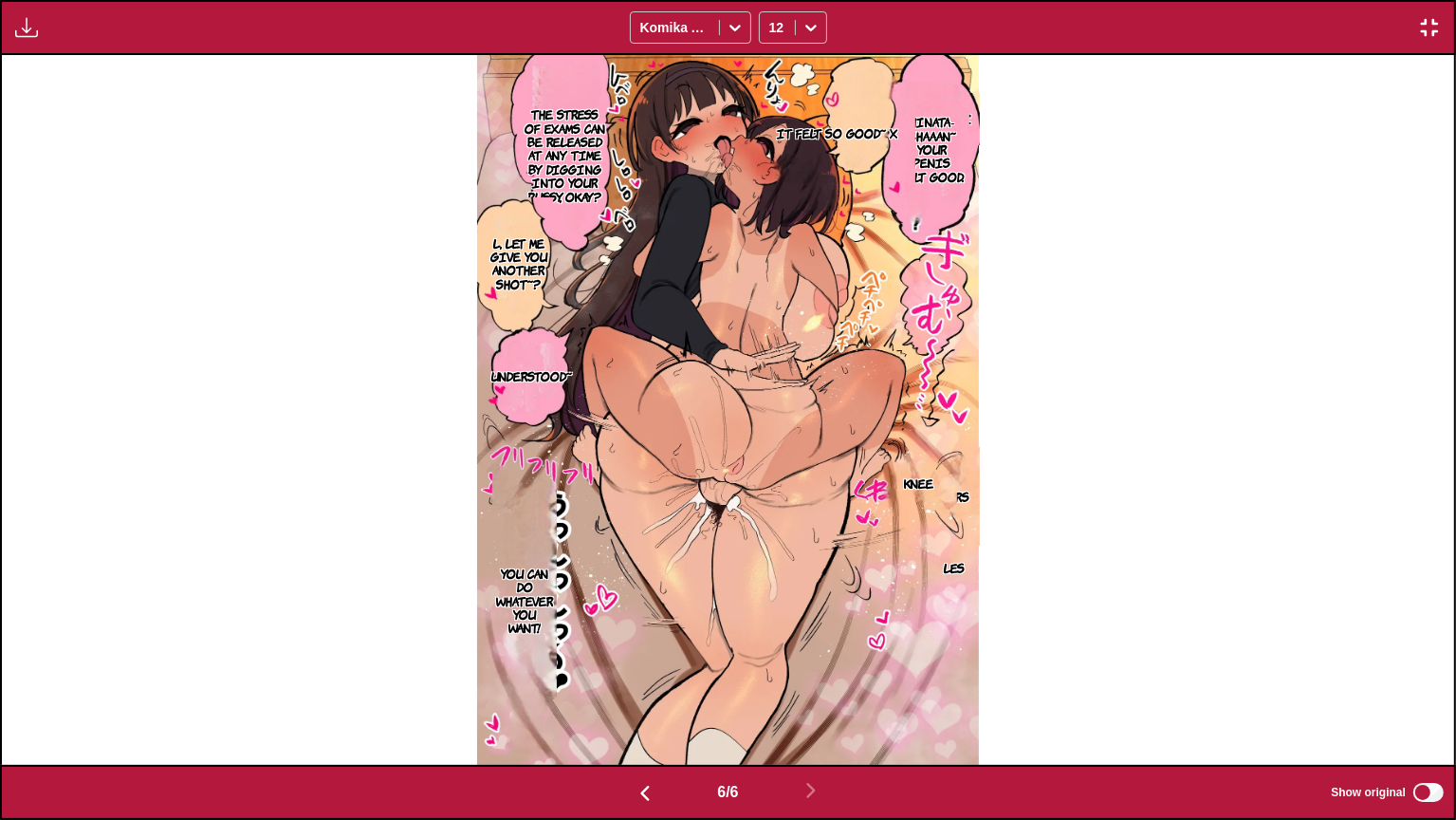 click on "Hinata-chaaan~ Your penis felt good." at bounding box center [931, 149] 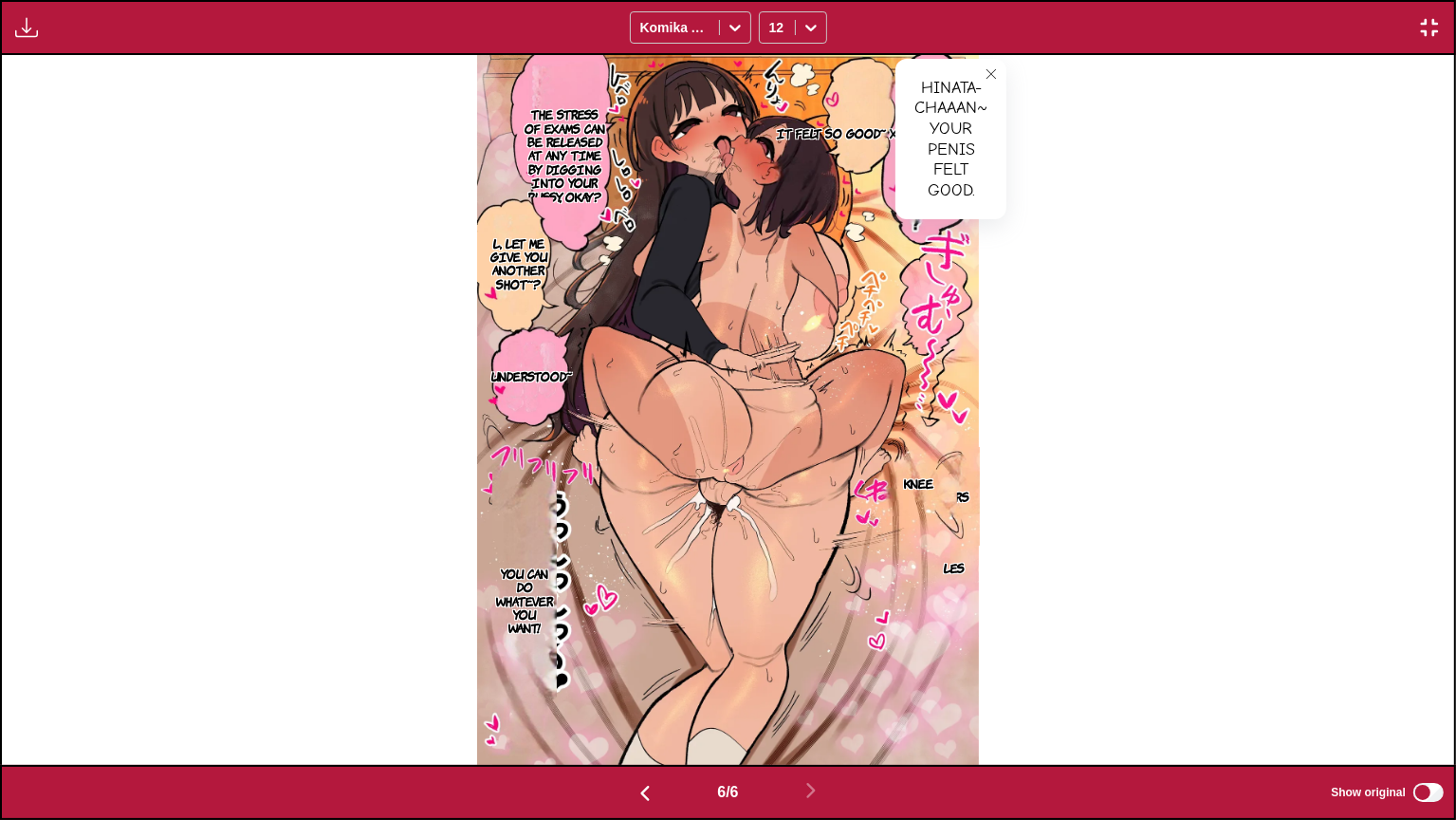 click on "It felt so good~ X" at bounding box center [837, 133] 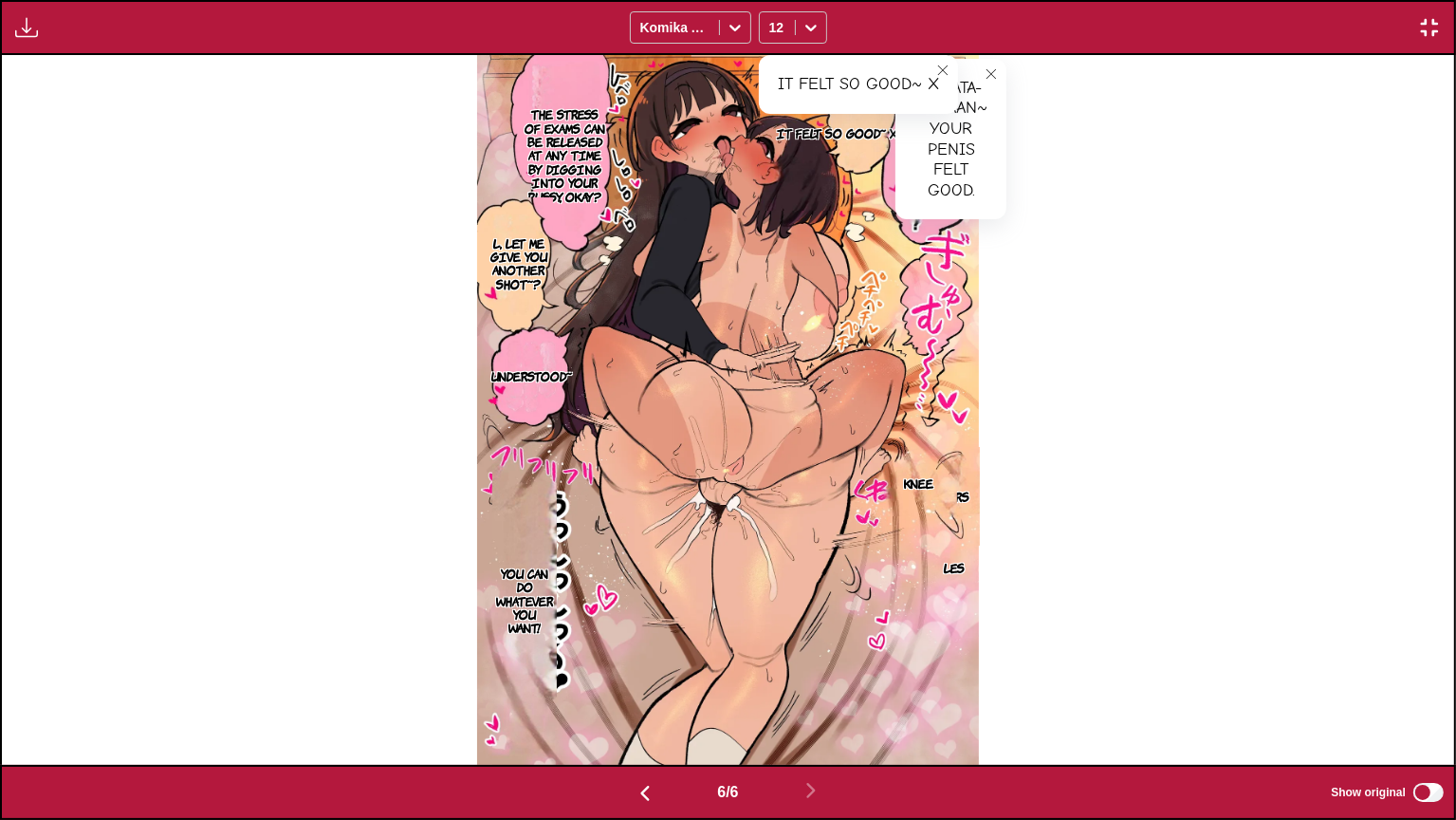 click on "The stress of exams can be released at any time by digging into your pussy, okay?" at bounding box center [565, 155] 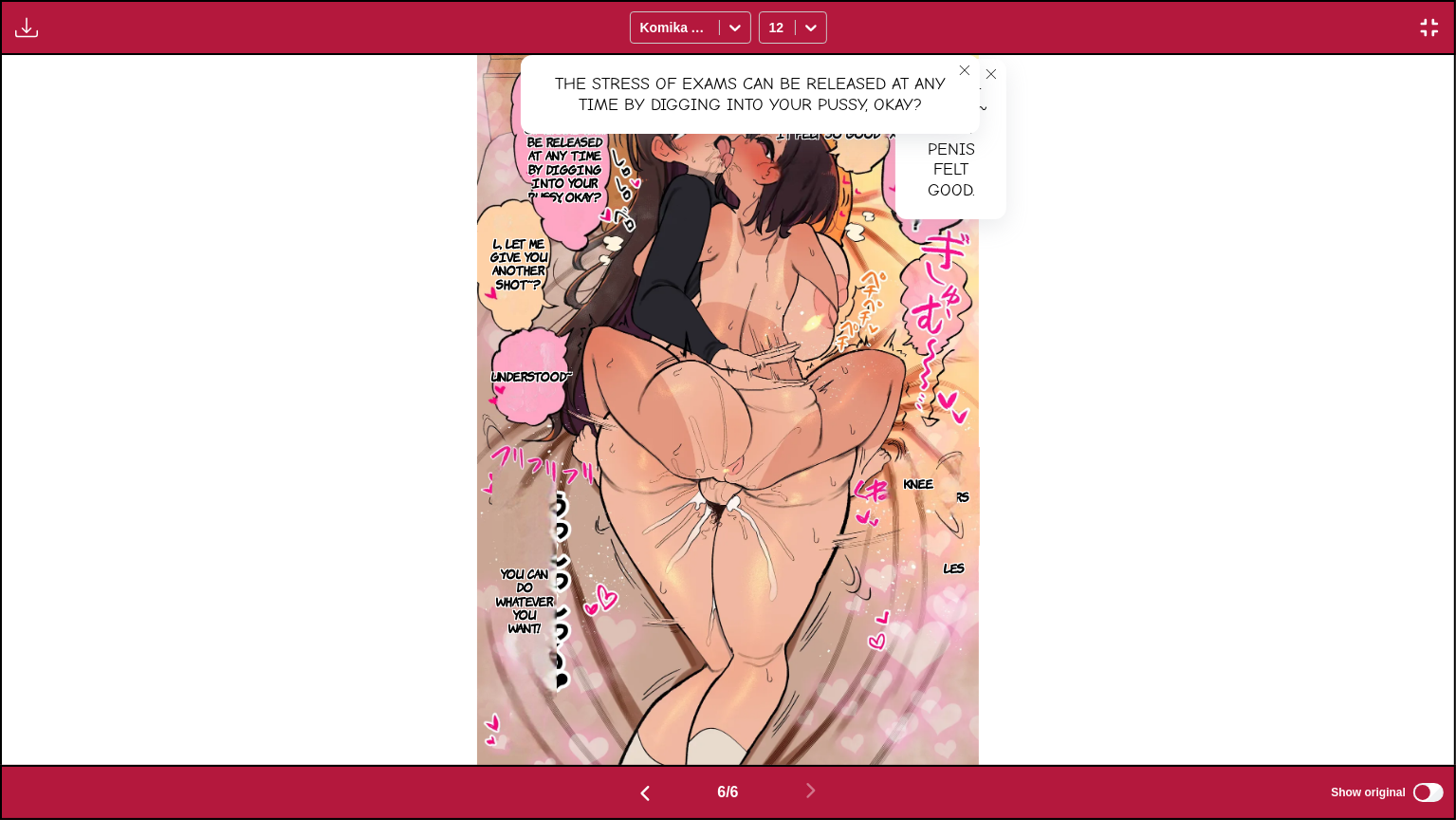 click on "L, let me give you another shot~?" at bounding box center [518, 264] 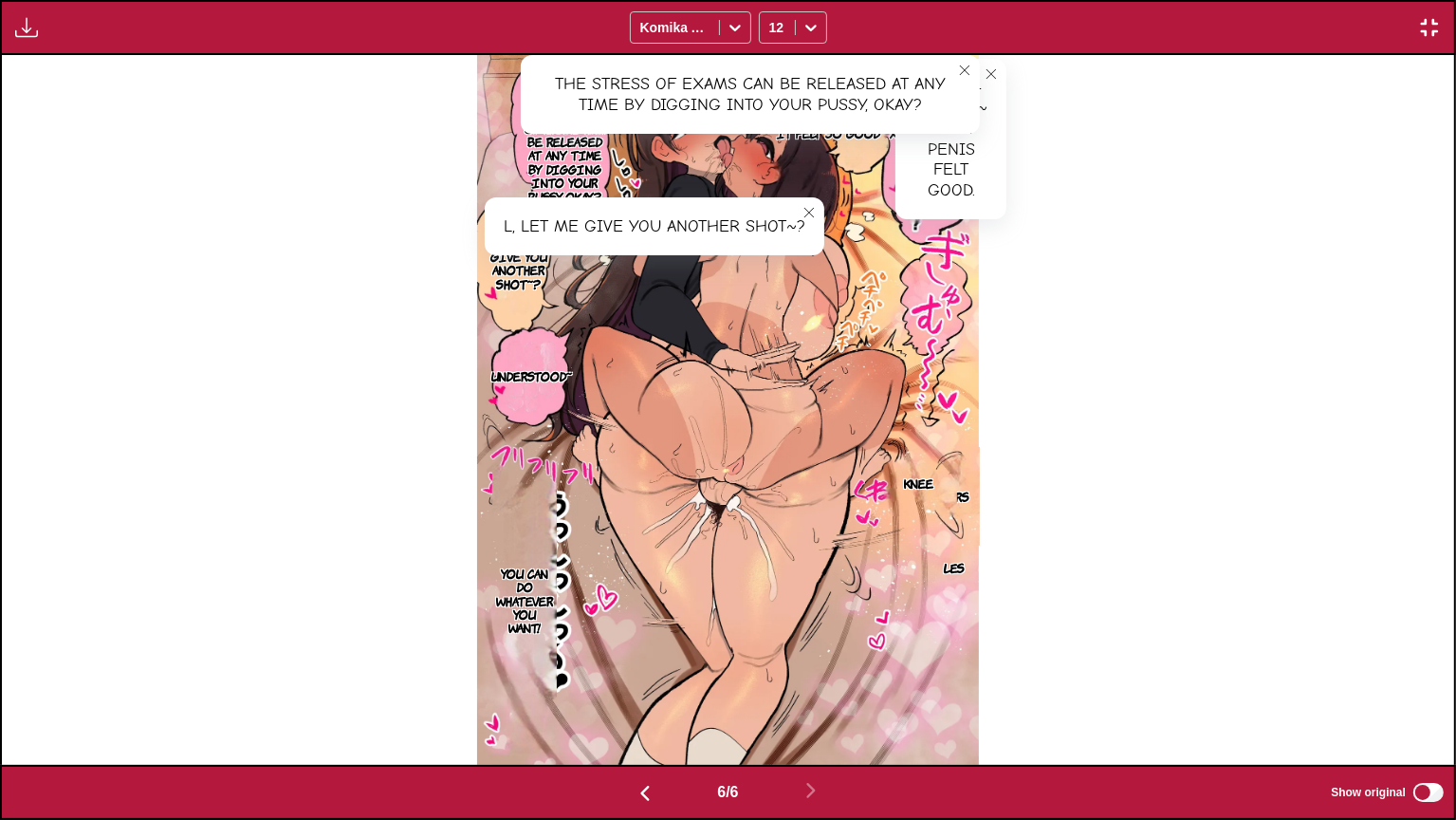 click on "Understood~" at bounding box center [531, 376] 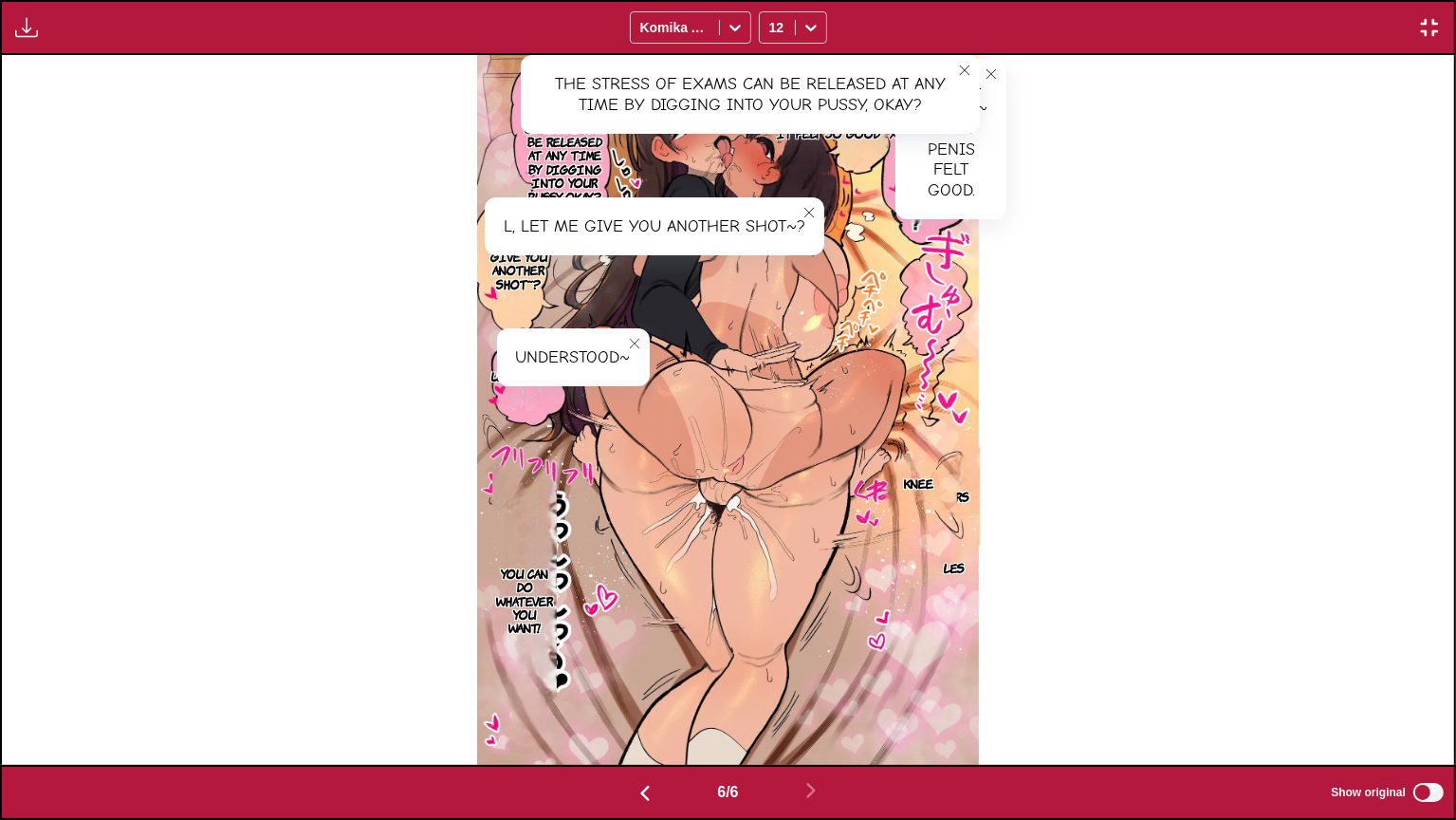 click on "You can do whatever you want!" at bounding box center [525, 601] 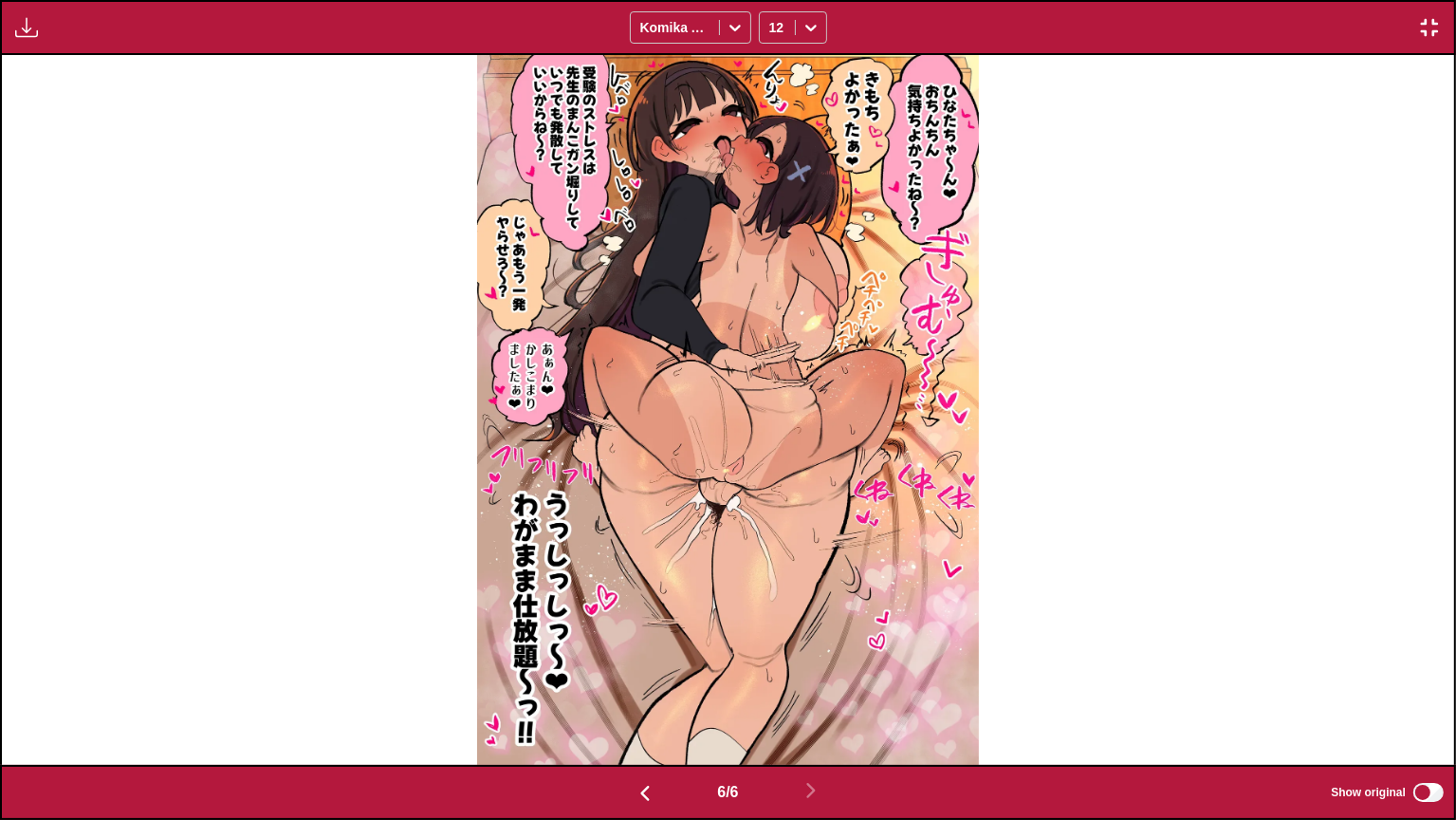 click at bounding box center (1429, 28) 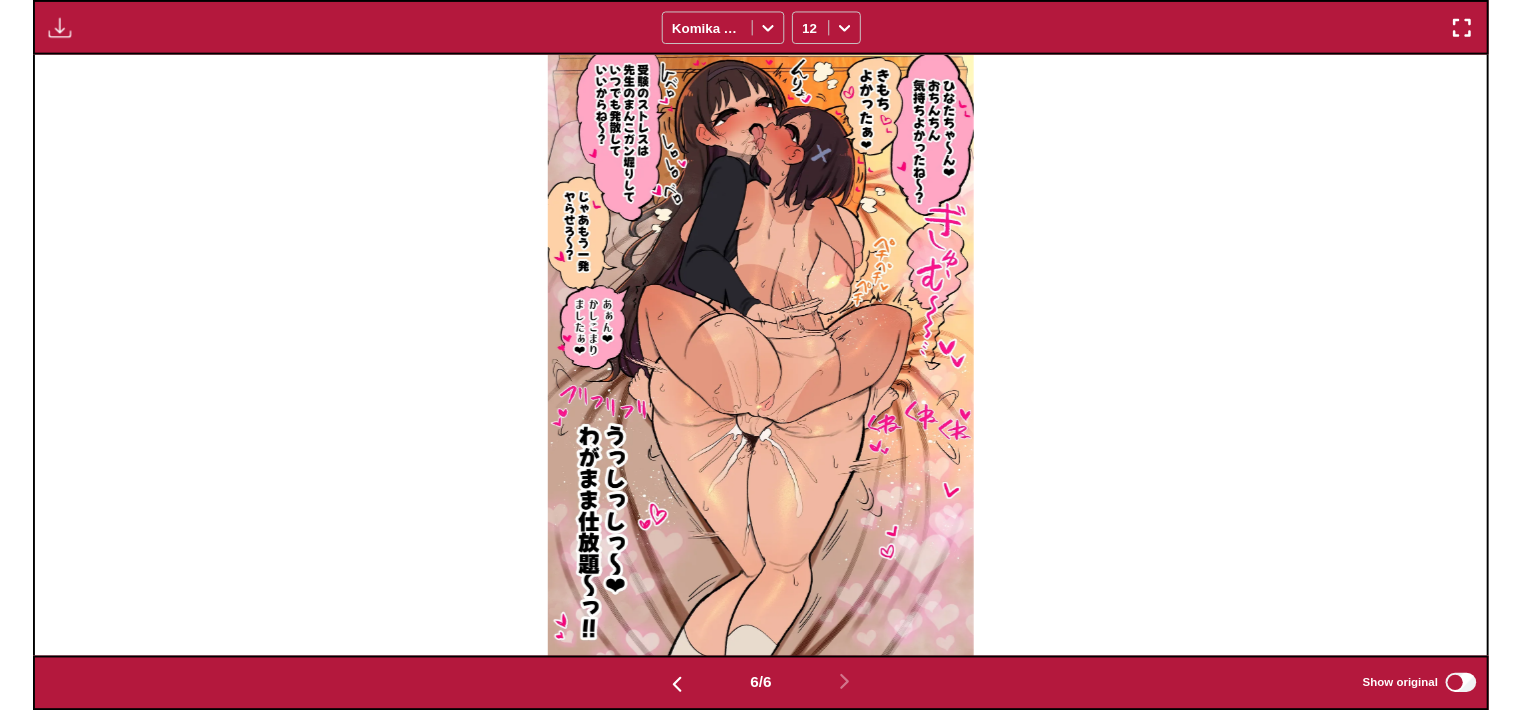 scroll, scrollTop: 522, scrollLeft: 0, axis: vertical 